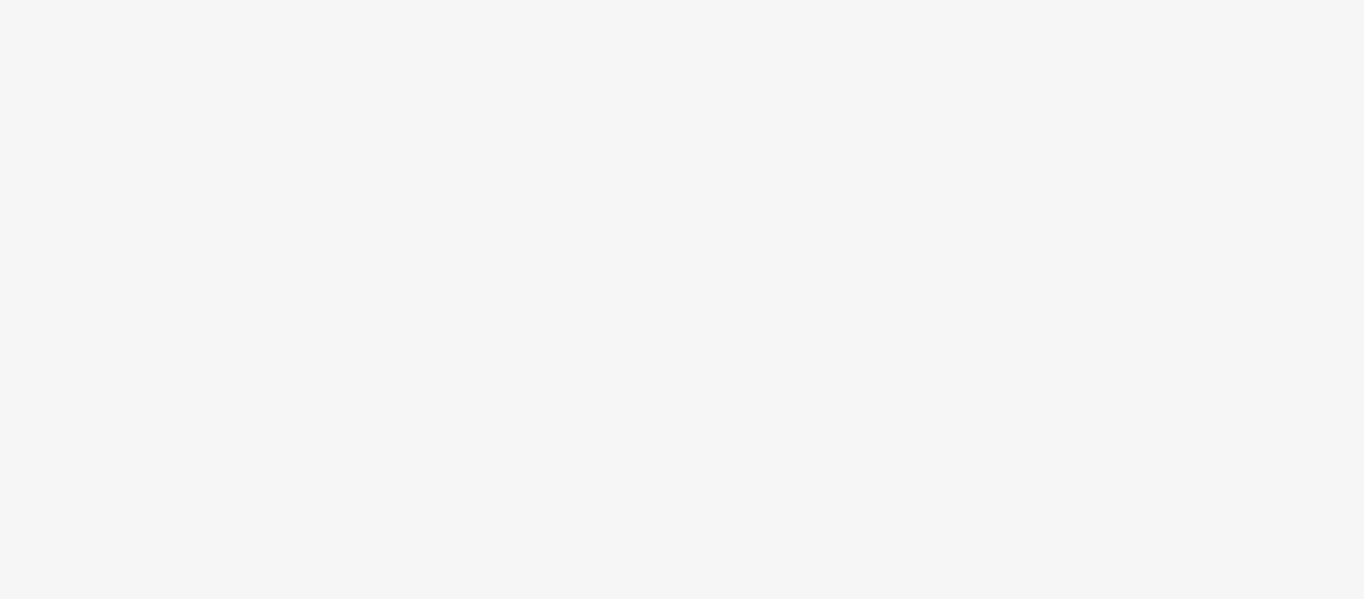 scroll, scrollTop: 0, scrollLeft: 0, axis: both 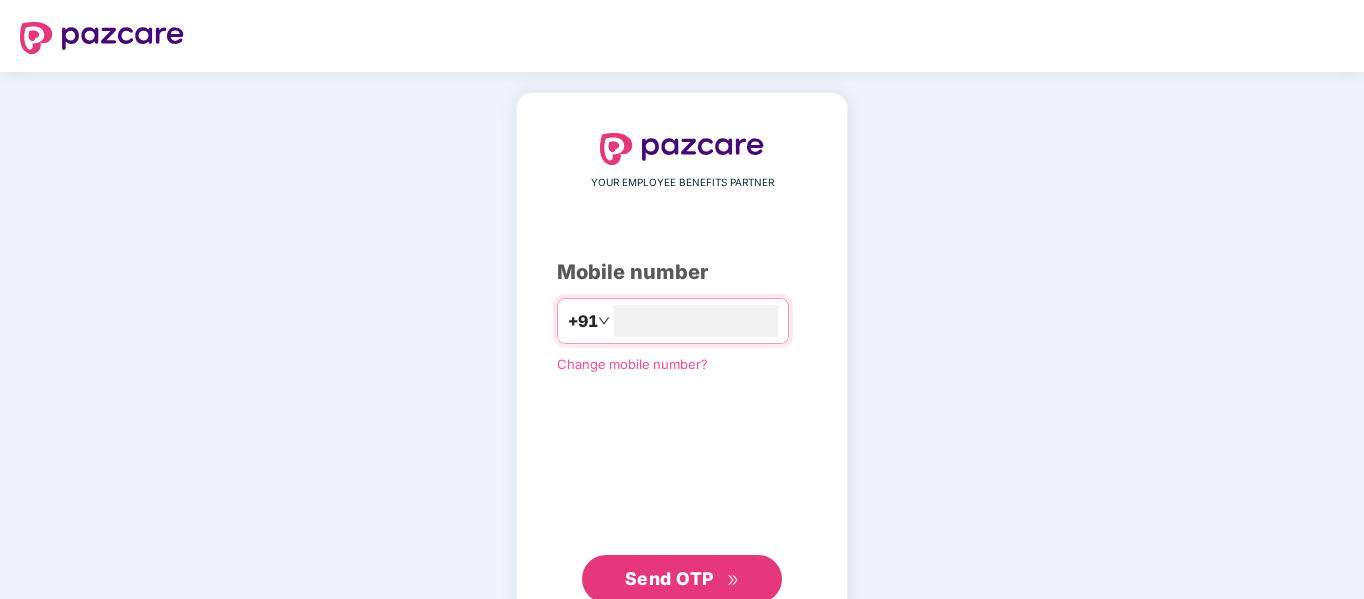 type on "**********" 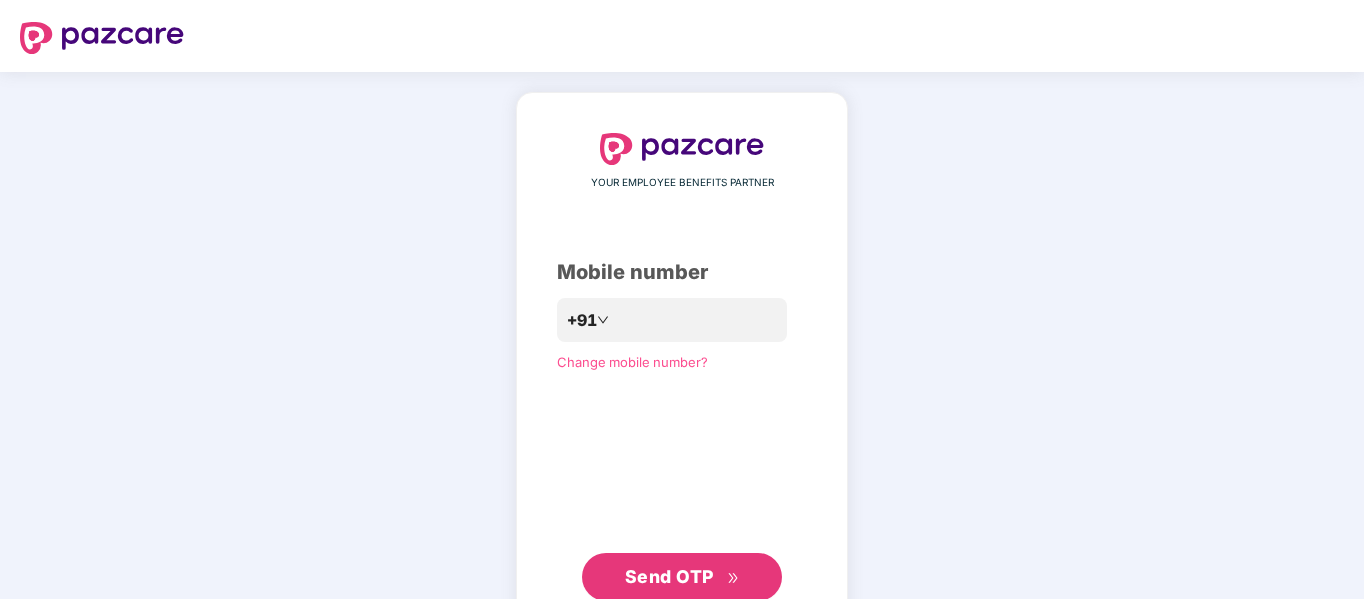 click on "Send OTP" at bounding box center [682, 577] 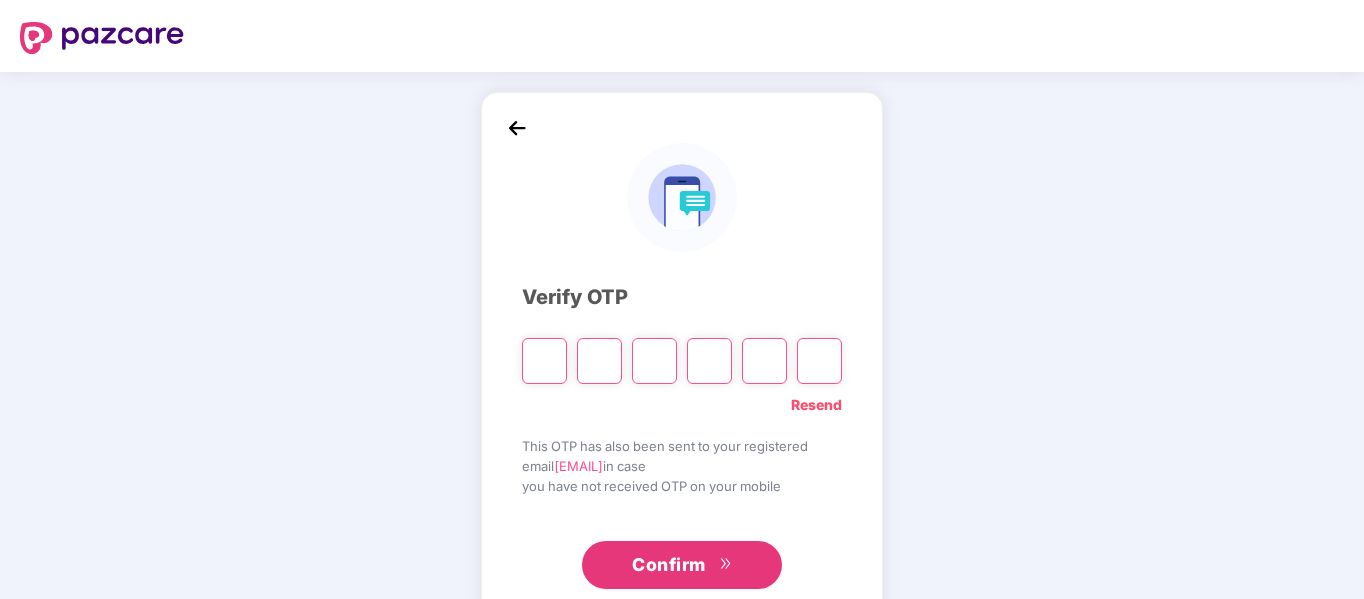 type on "*" 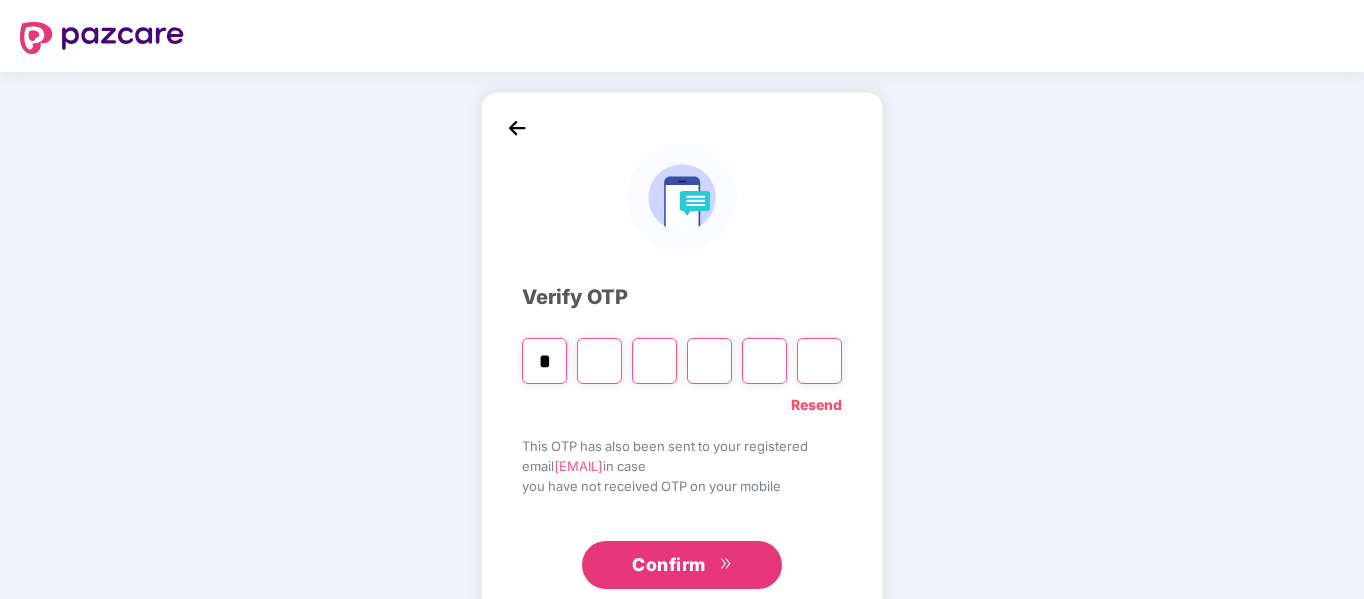 type on "*" 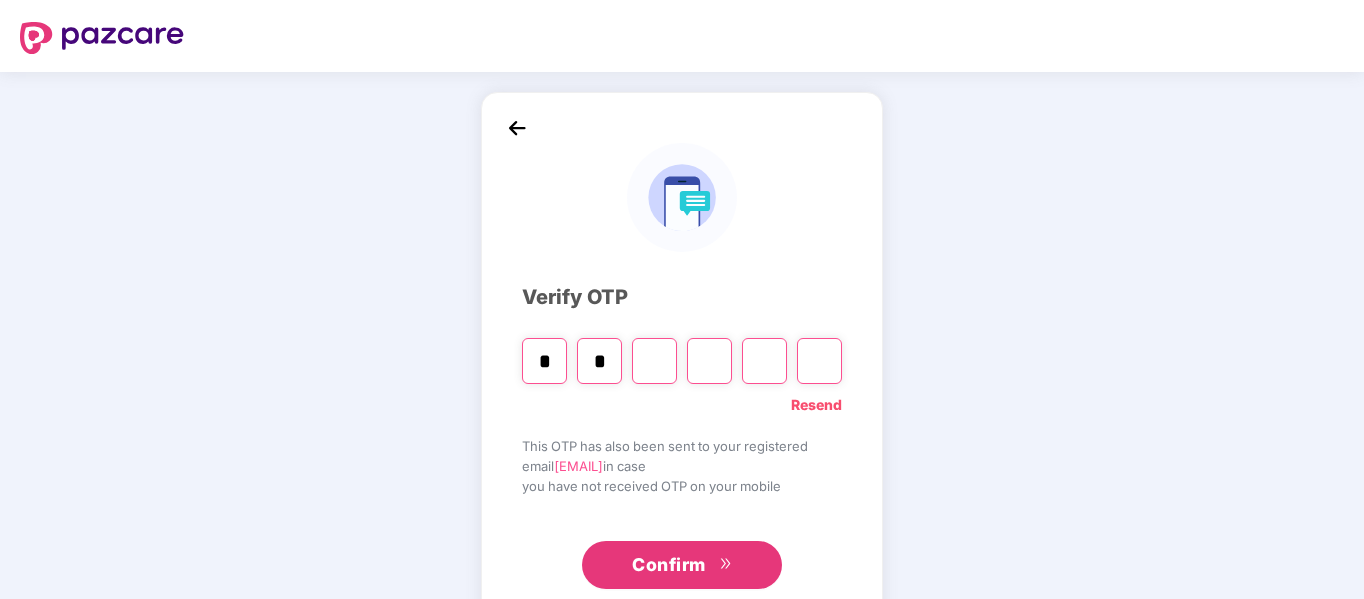 type on "*" 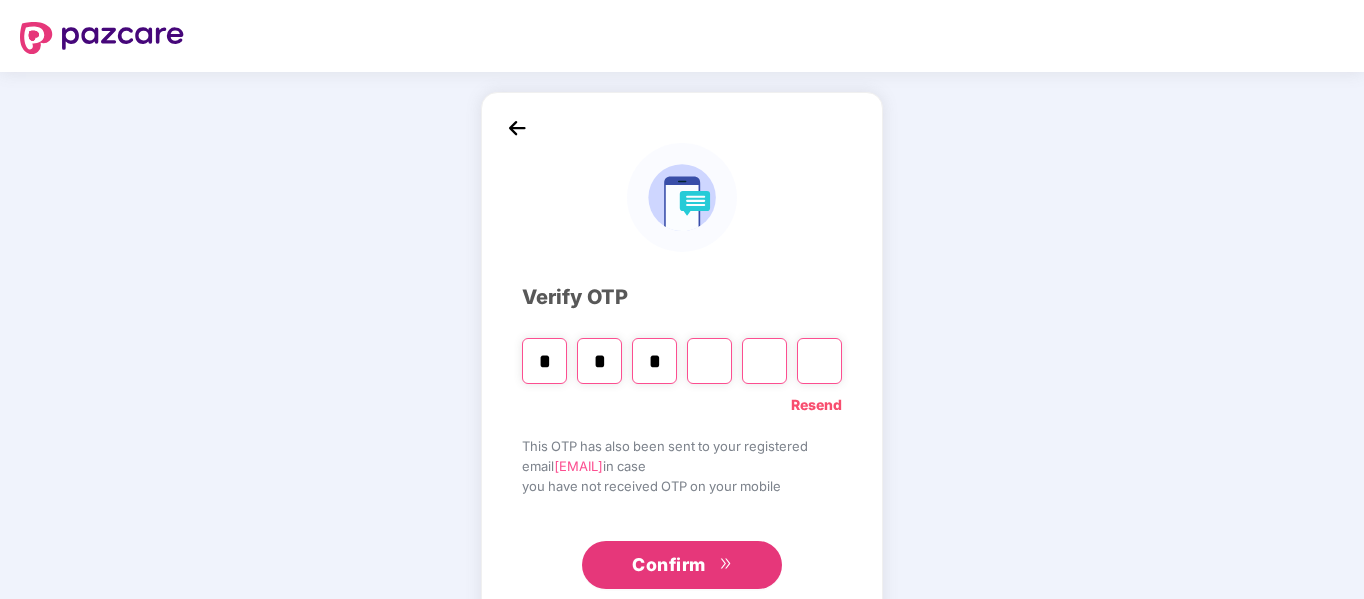 type on "*" 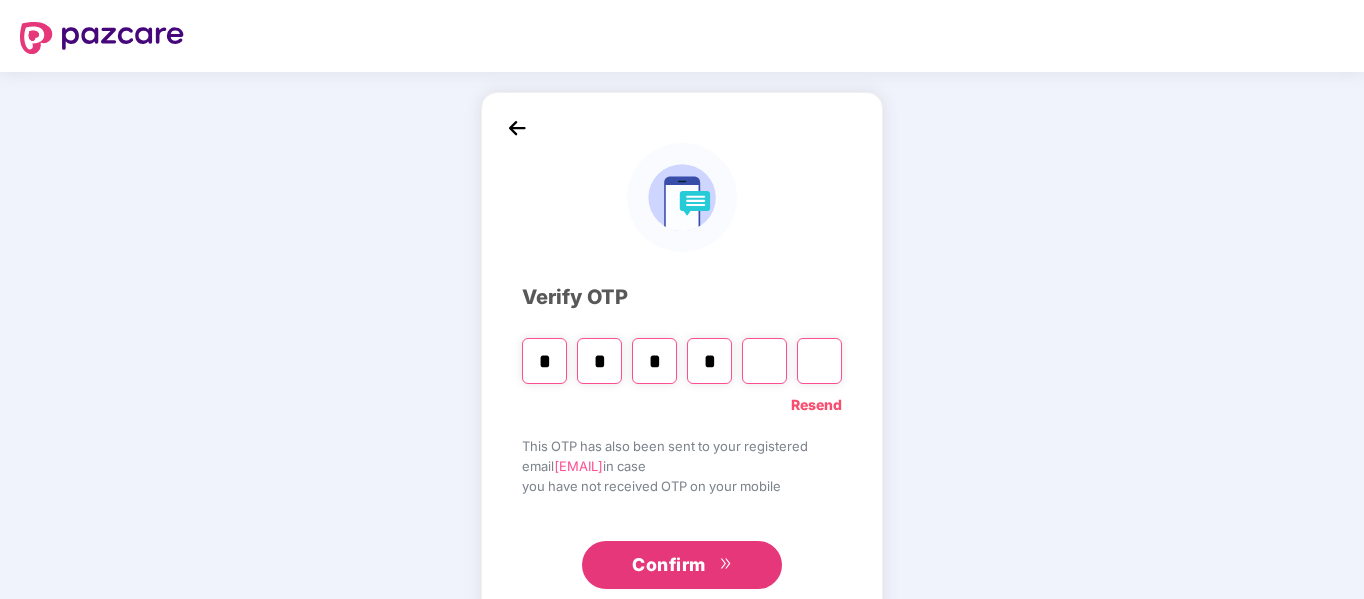 type on "*" 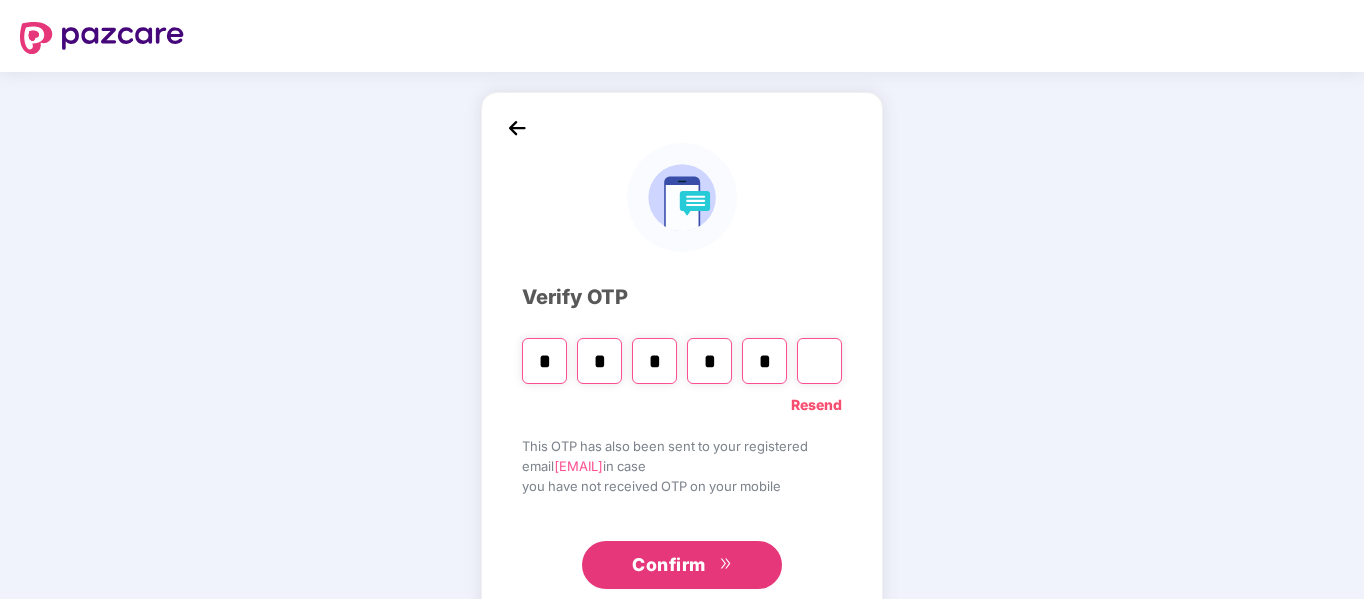 type on "*" 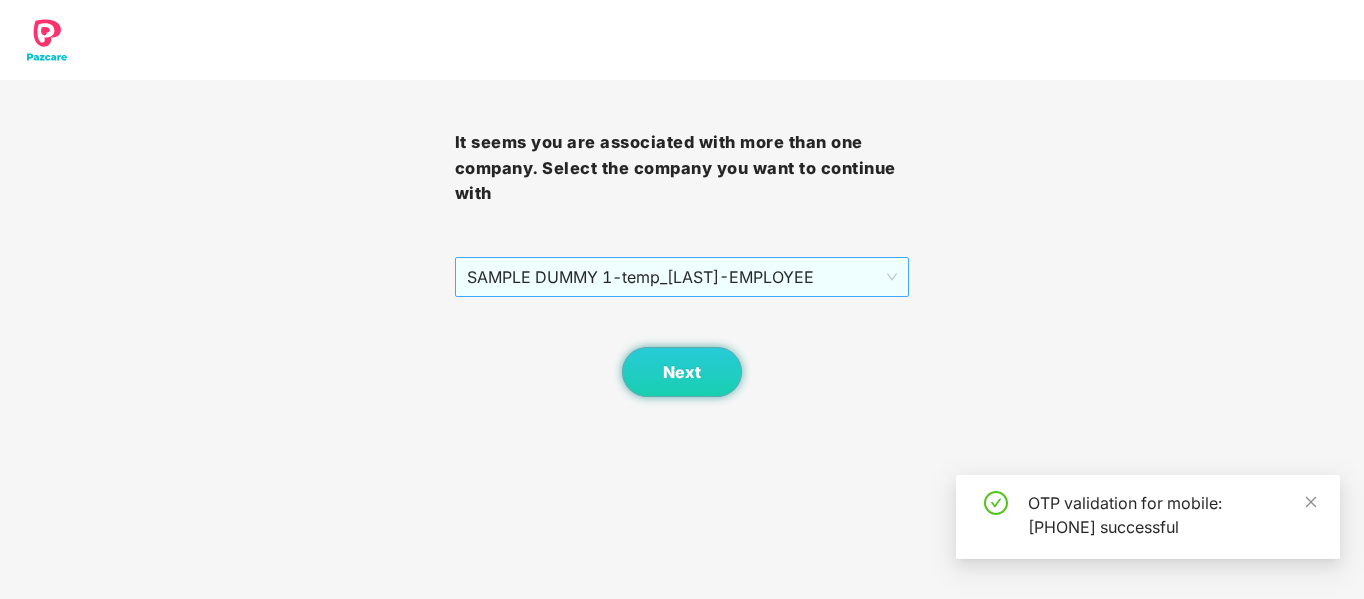 click on "[PRODUCT] [FIRST] - temp_[LAST] - [ROLE]" at bounding box center (682, 277) 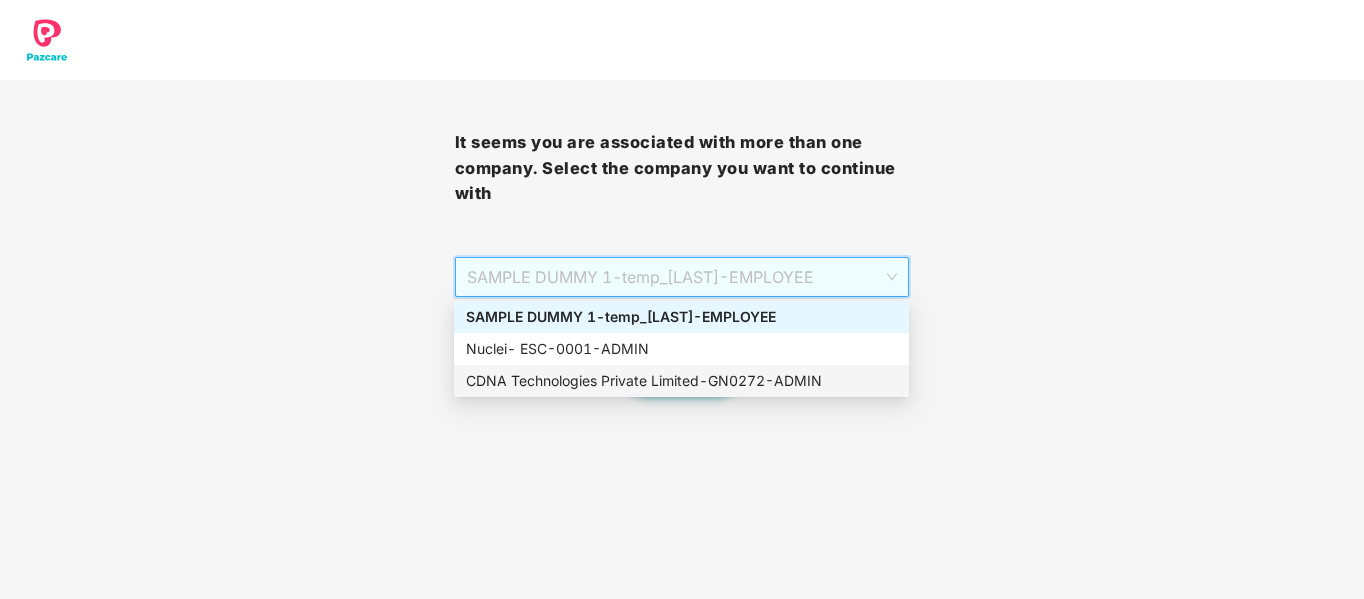 click on "CDNA Technologies Private Limited  -  GN0272  -  ADMIN" at bounding box center [681, 381] 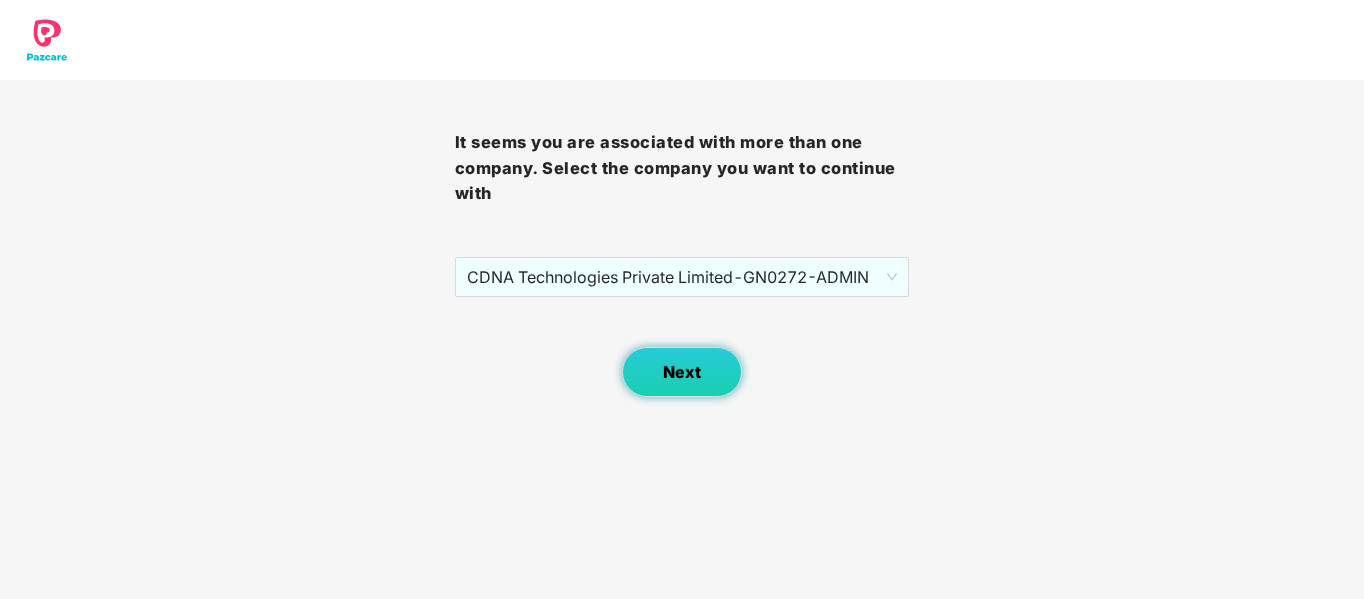 click on "Next" at bounding box center [682, 372] 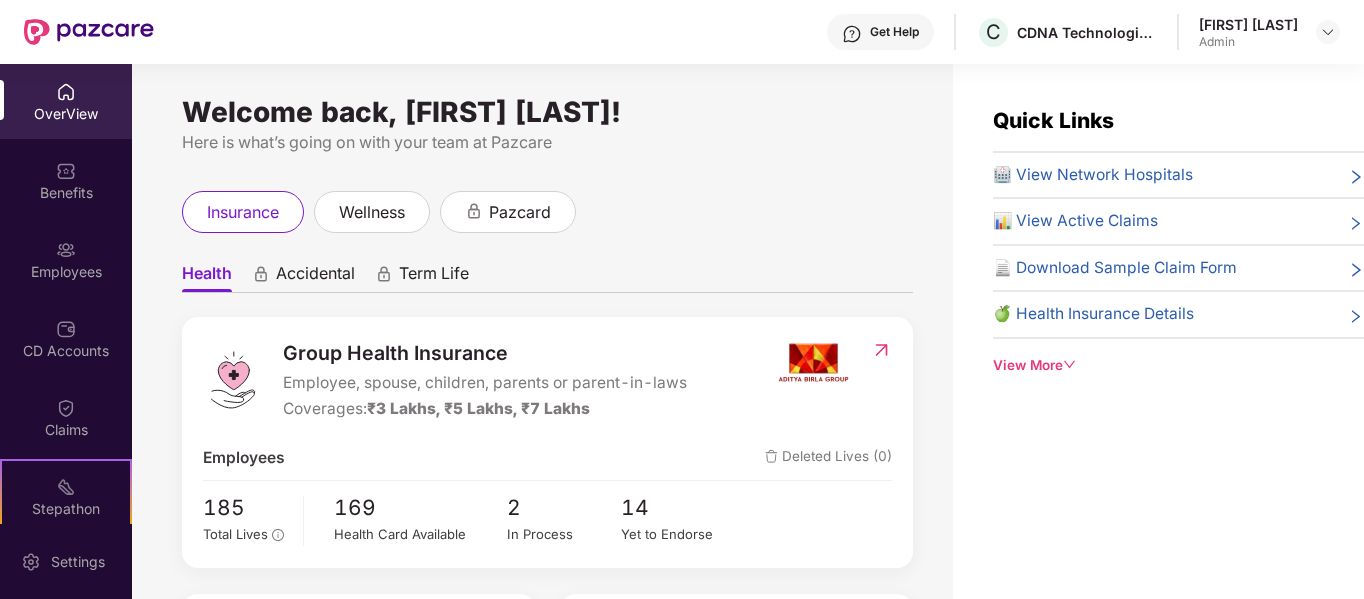 click at bounding box center (66, 250) 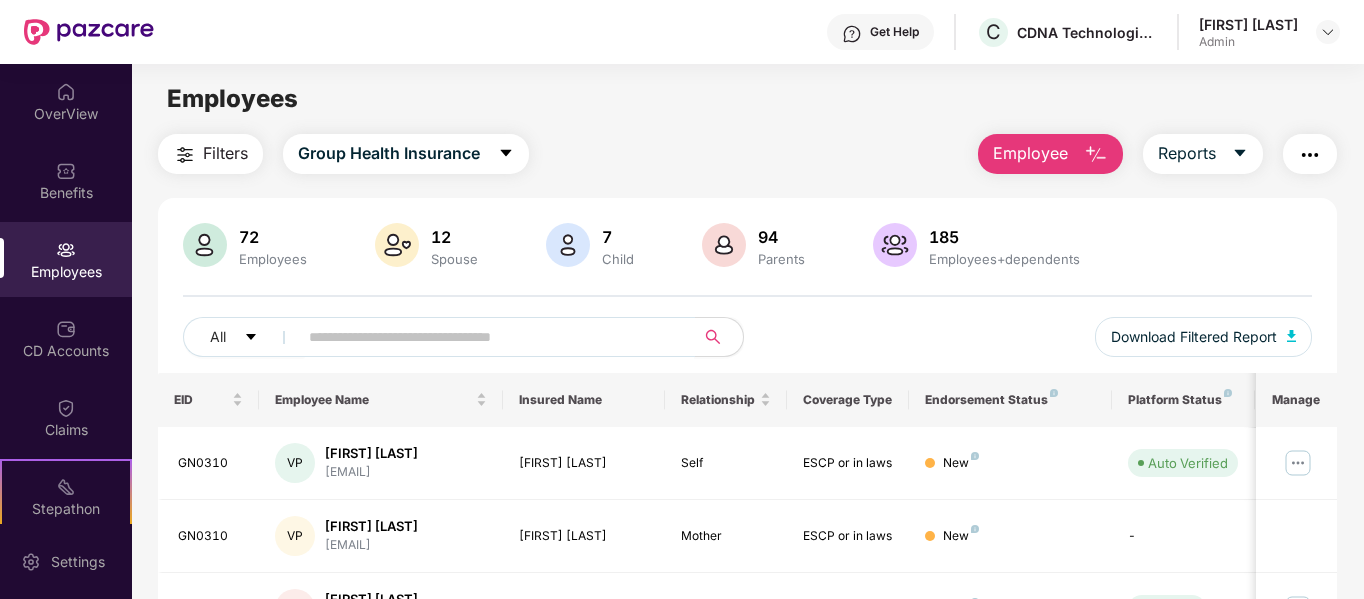 click at bounding box center [488, 337] 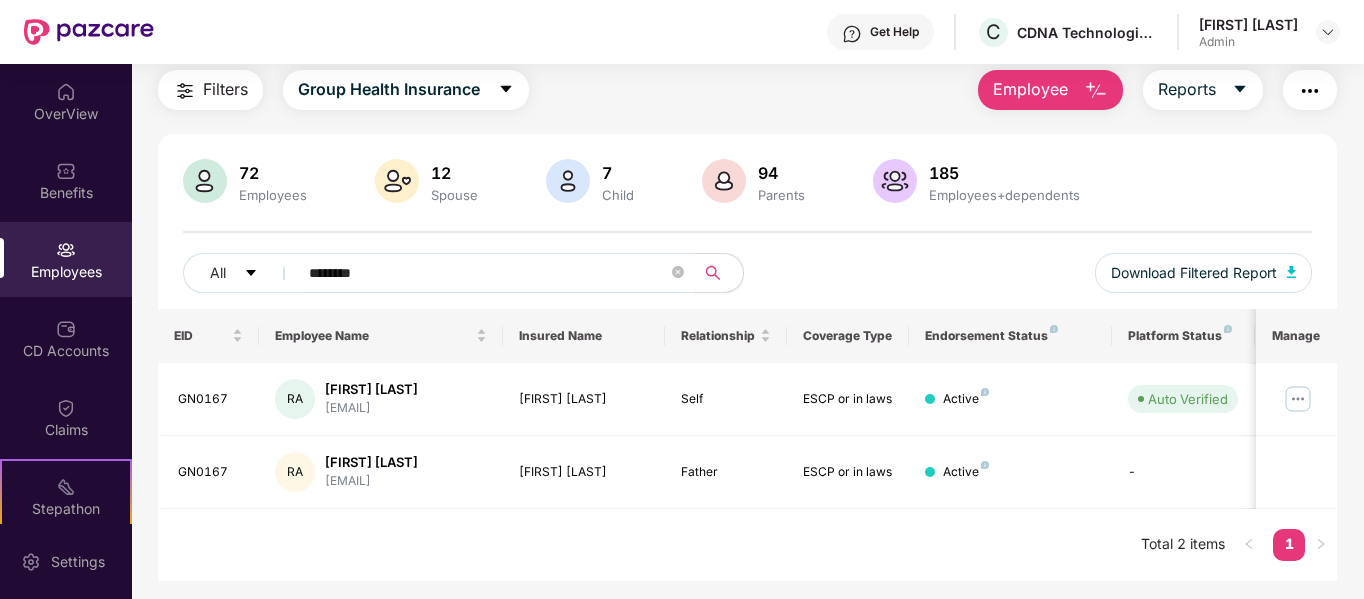 scroll, scrollTop: 0, scrollLeft: 0, axis: both 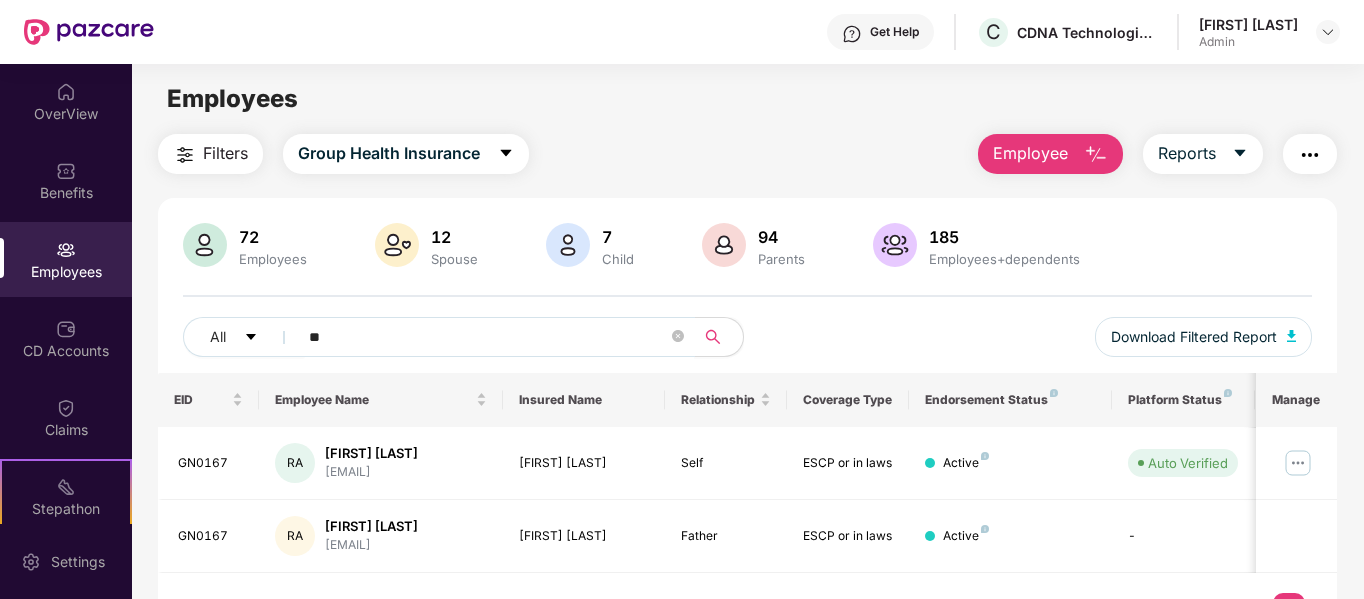 type on "*" 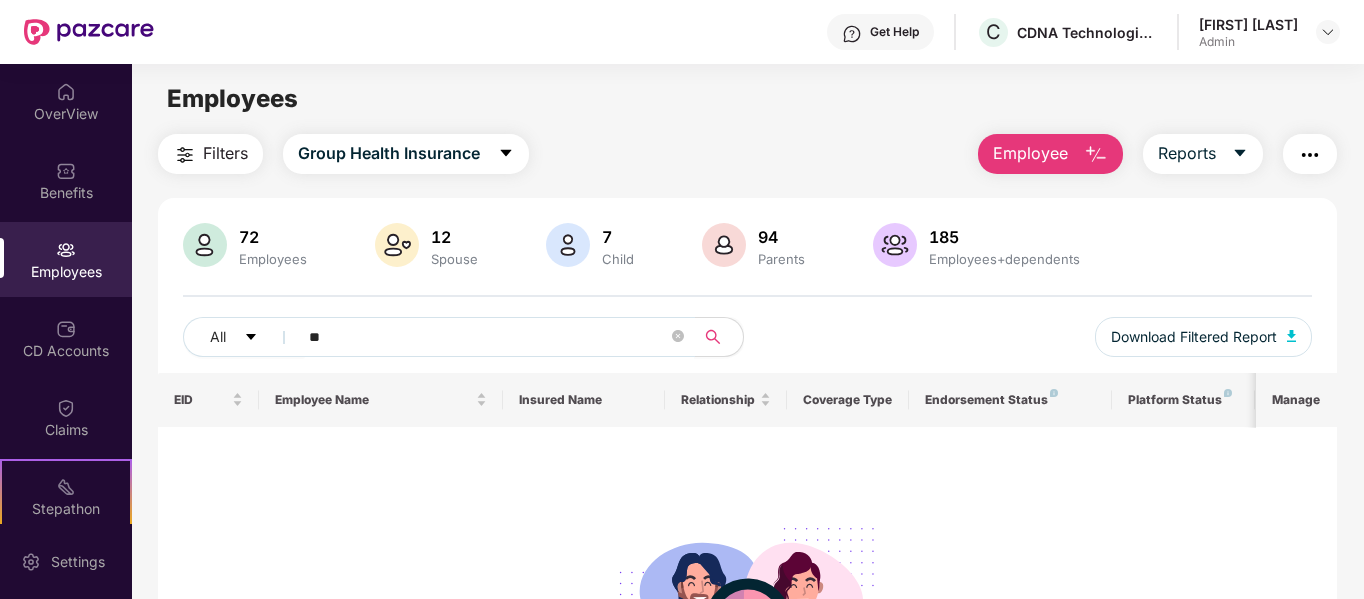 type on "*" 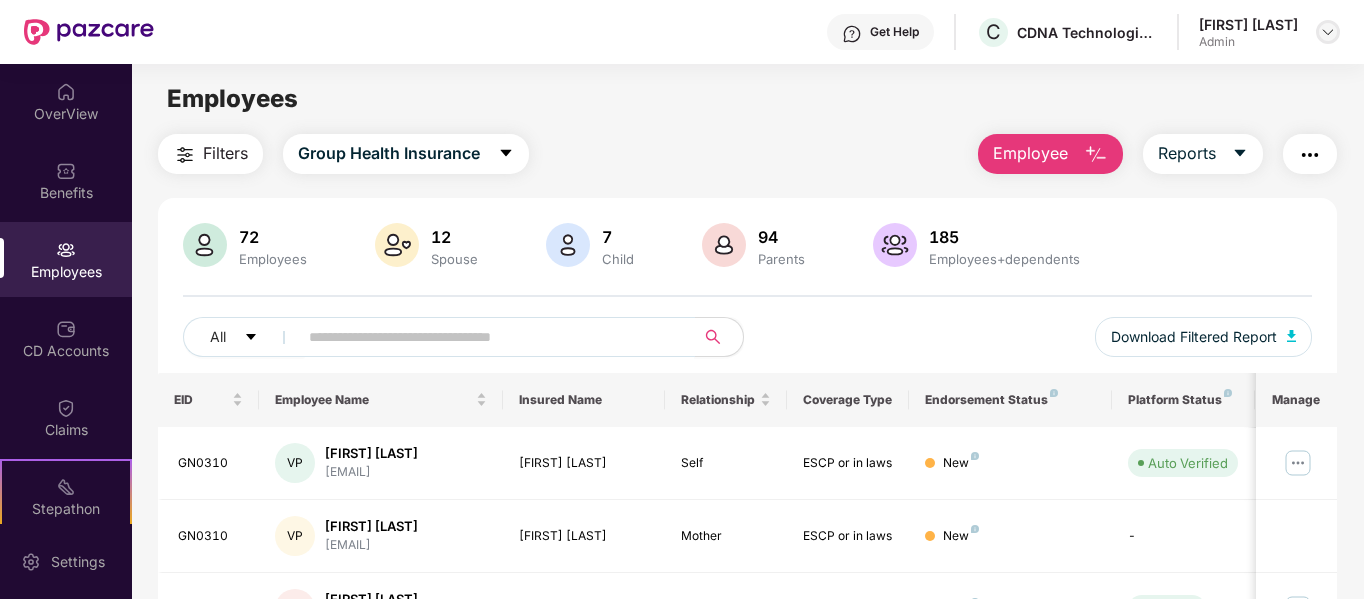 type 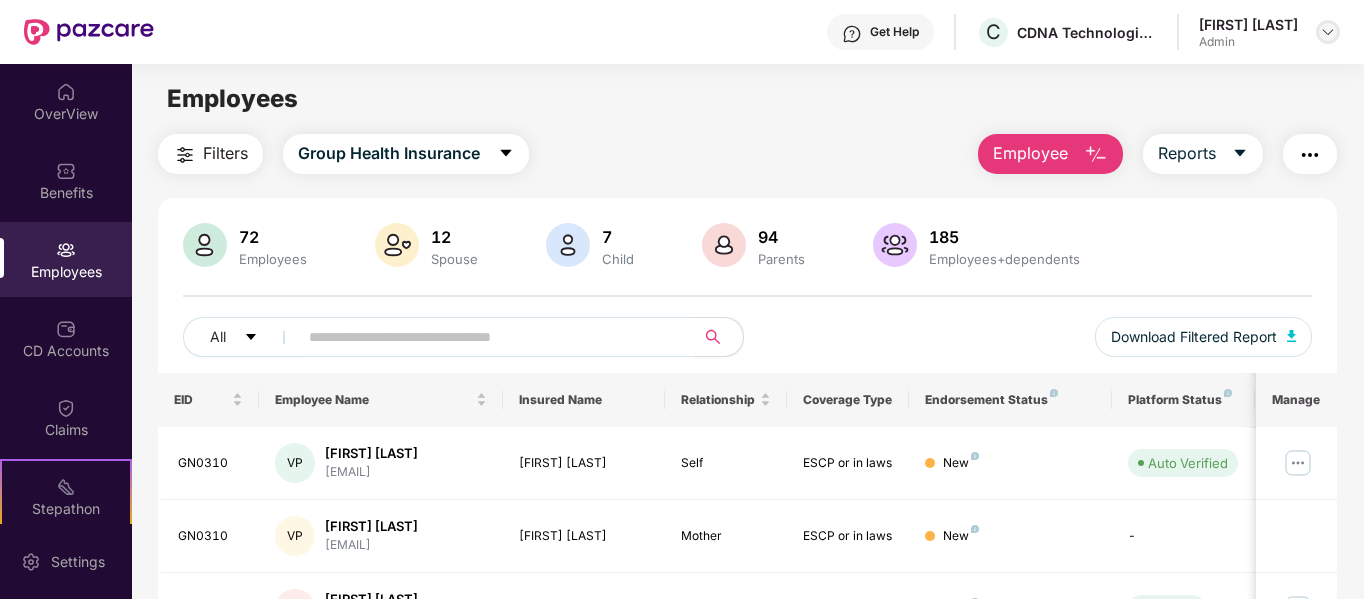 click at bounding box center [1328, 32] 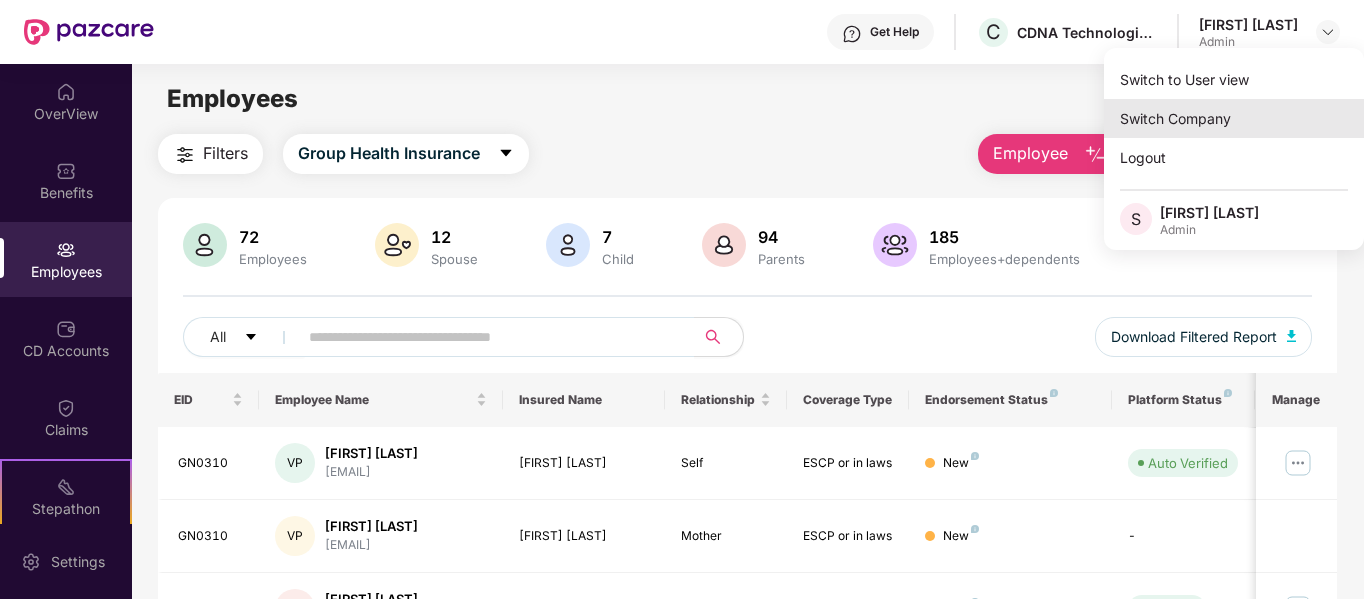 click on "Switch Company" at bounding box center (1234, 118) 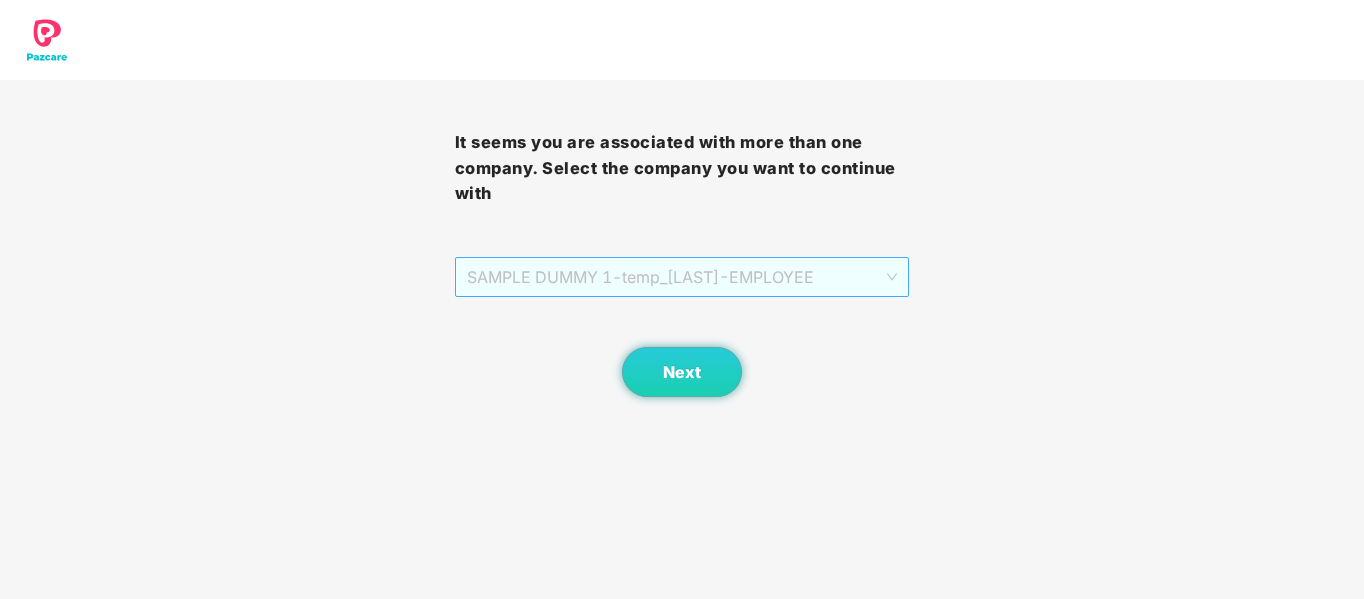 click on "[PRODUCT] [FIRST] - temp_[LAST] - [ROLE]" at bounding box center (682, 277) 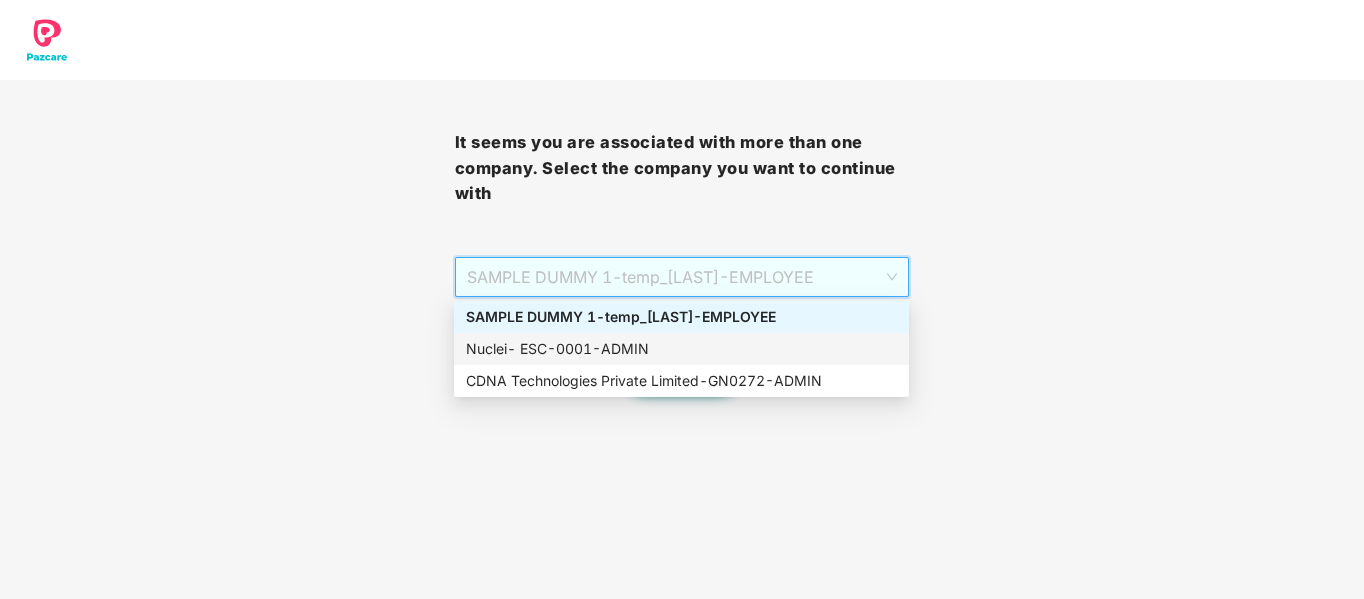 click on "Nuclei- ESC  -  0001  -  ADMIN" at bounding box center (681, 349) 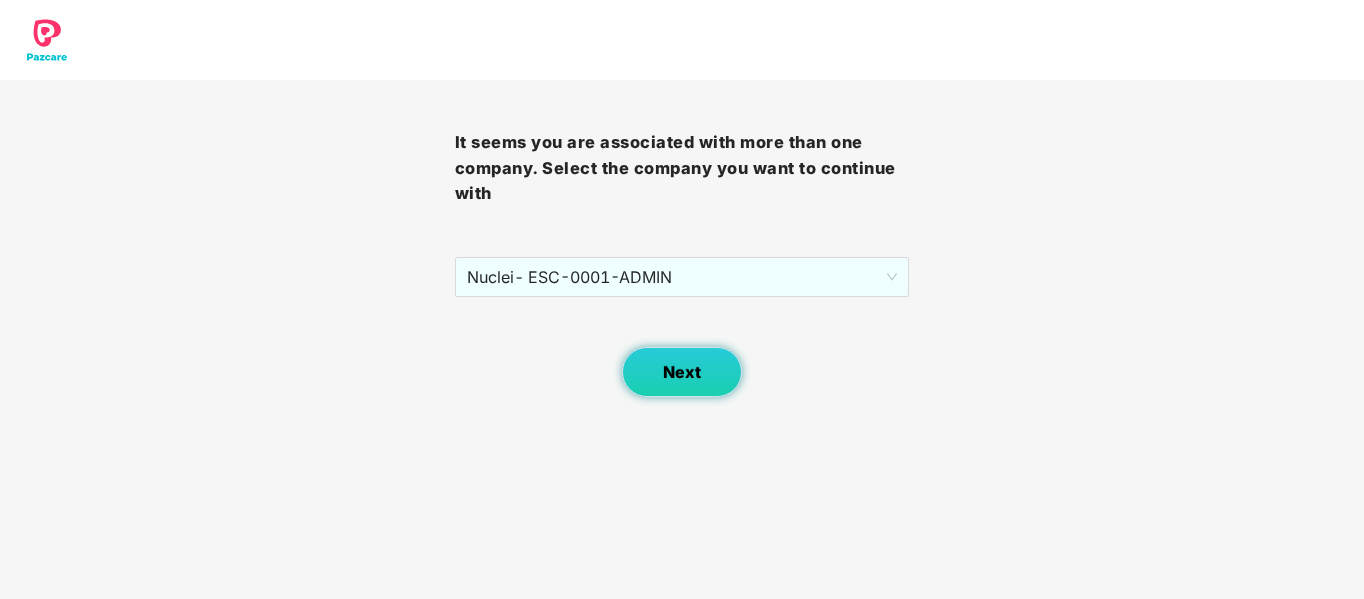 click on "Next" at bounding box center (682, 372) 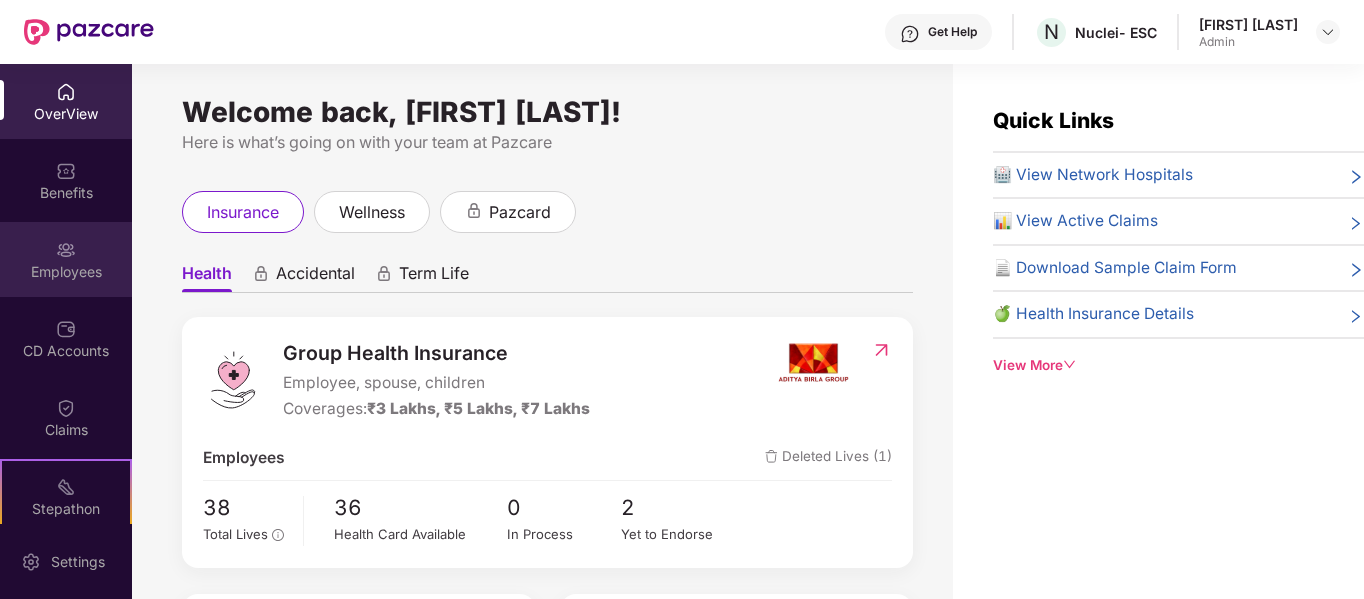 click on "Employees" at bounding box center [66, 259] 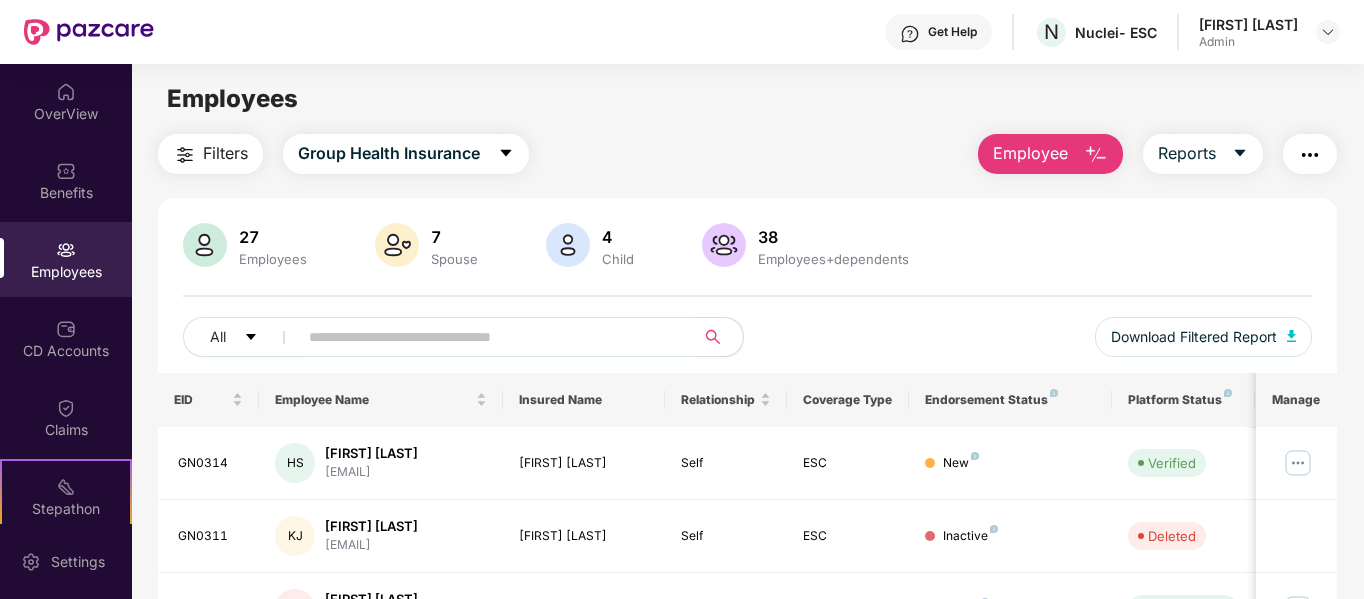 click at bounding box center (488, 337) 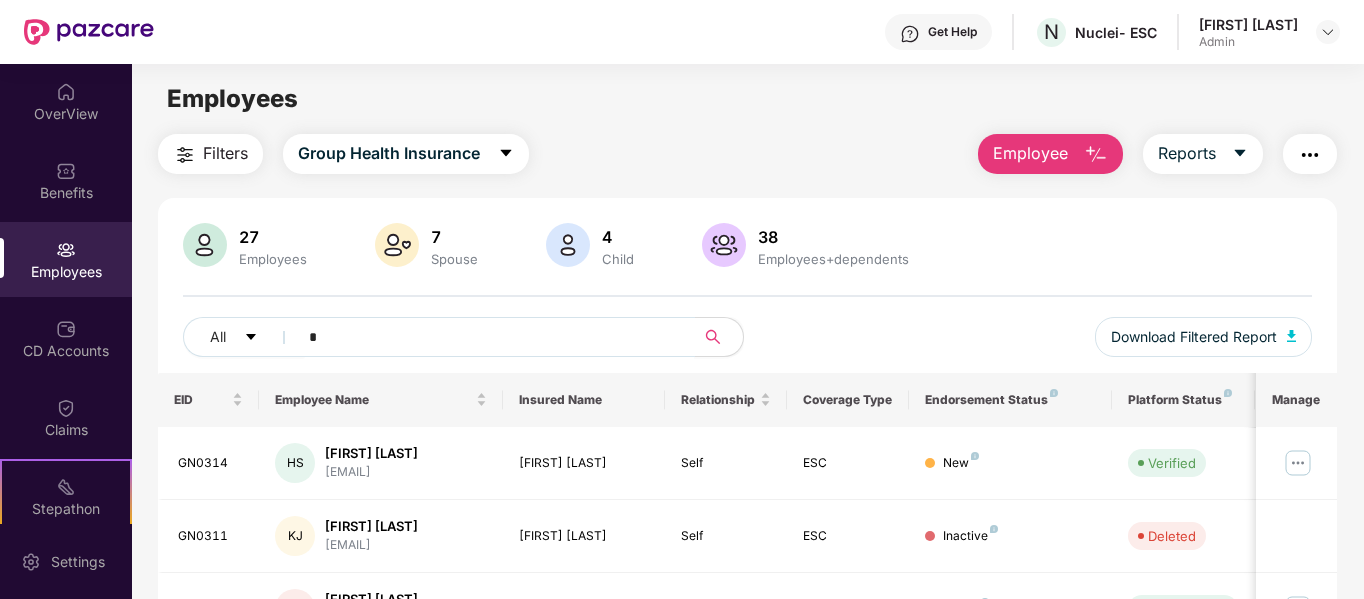 click on "*" at bounding box center (488, 337) 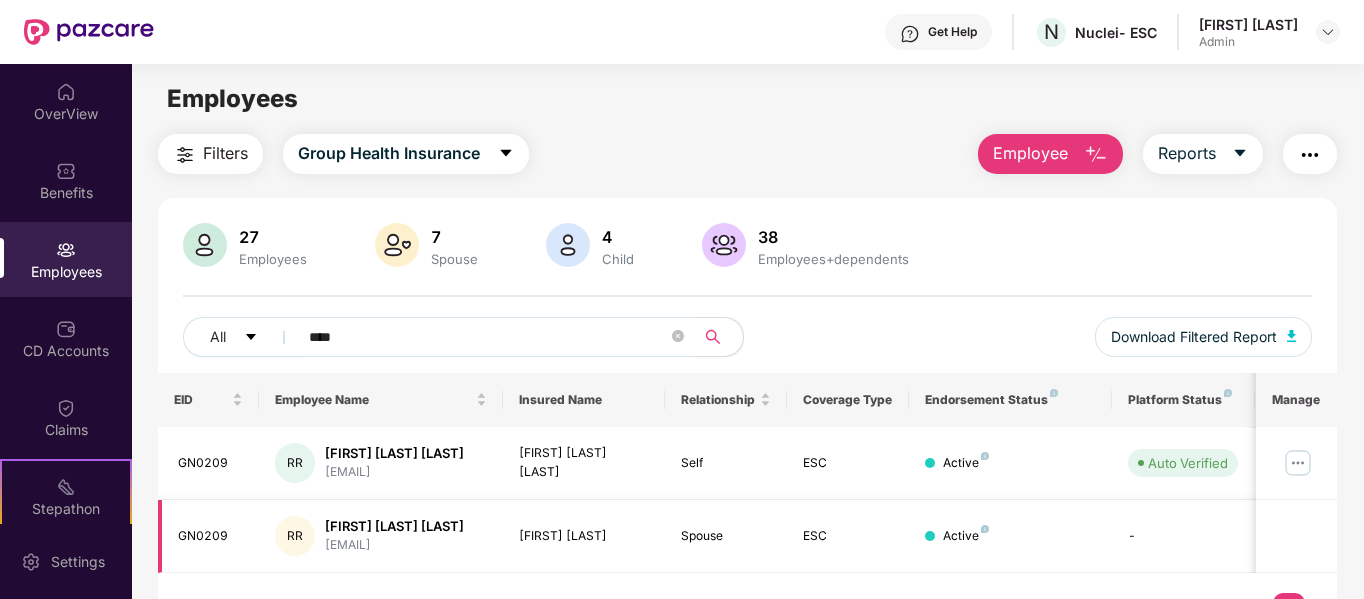 type on "****" 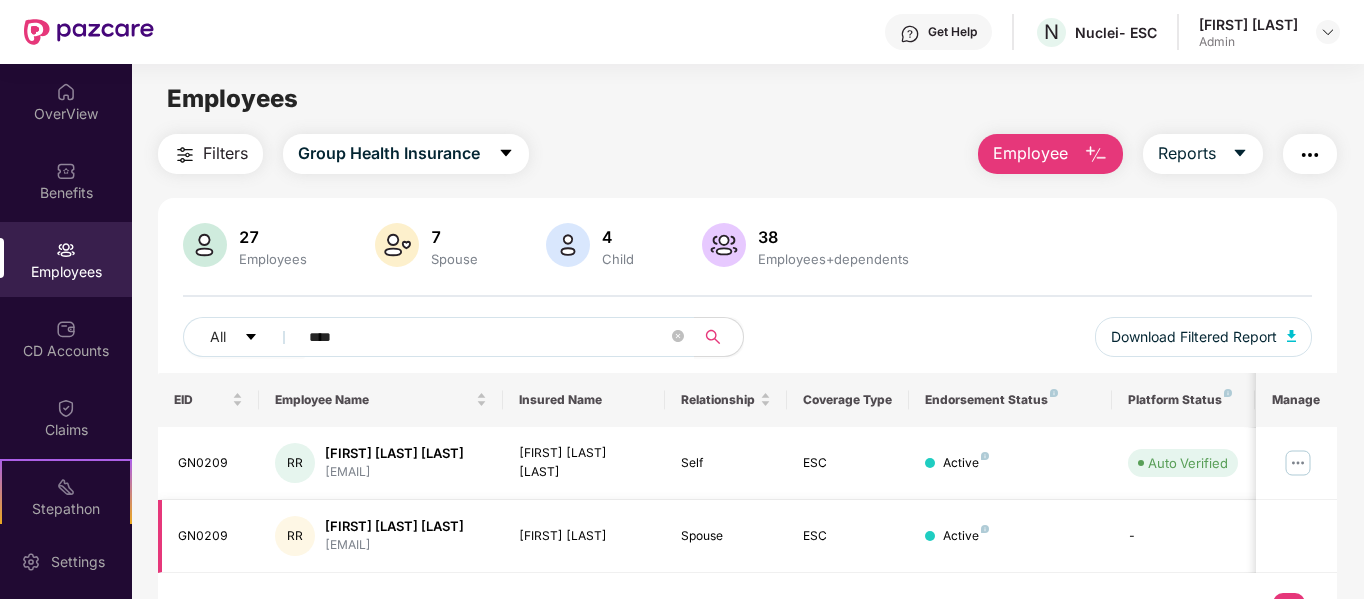 click on "Spouse" at bounding box center (726, 536) 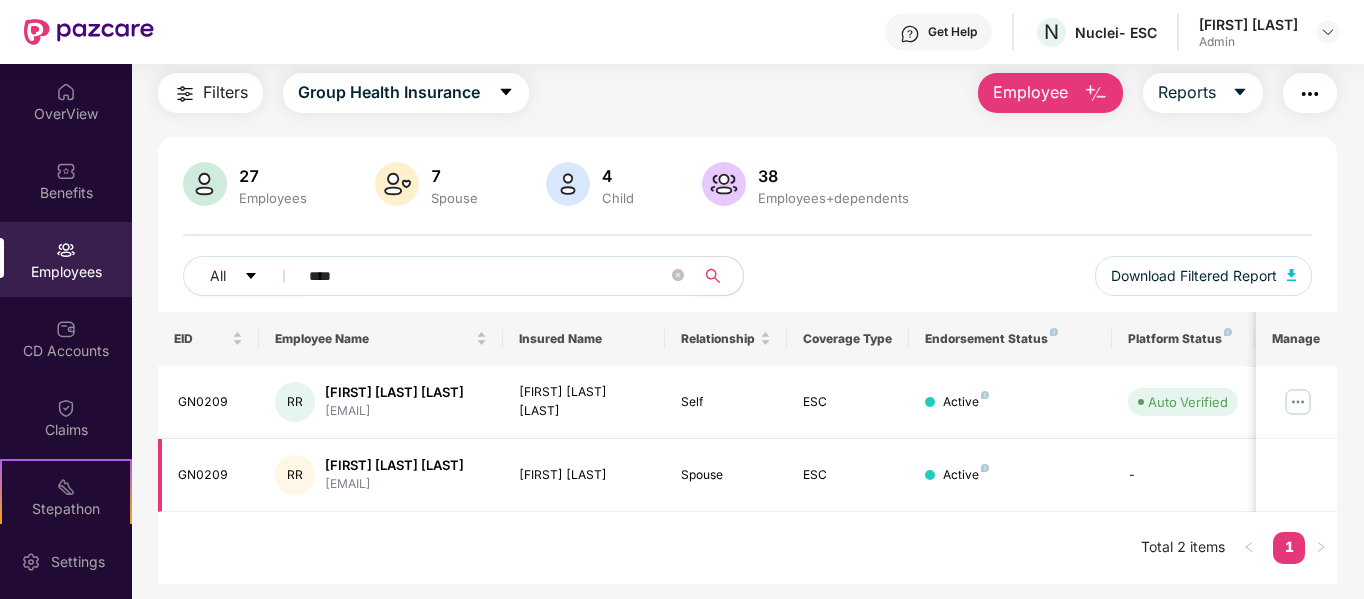 scroll, scrollTop: 64, scrollLeft: 0, axis: vertical 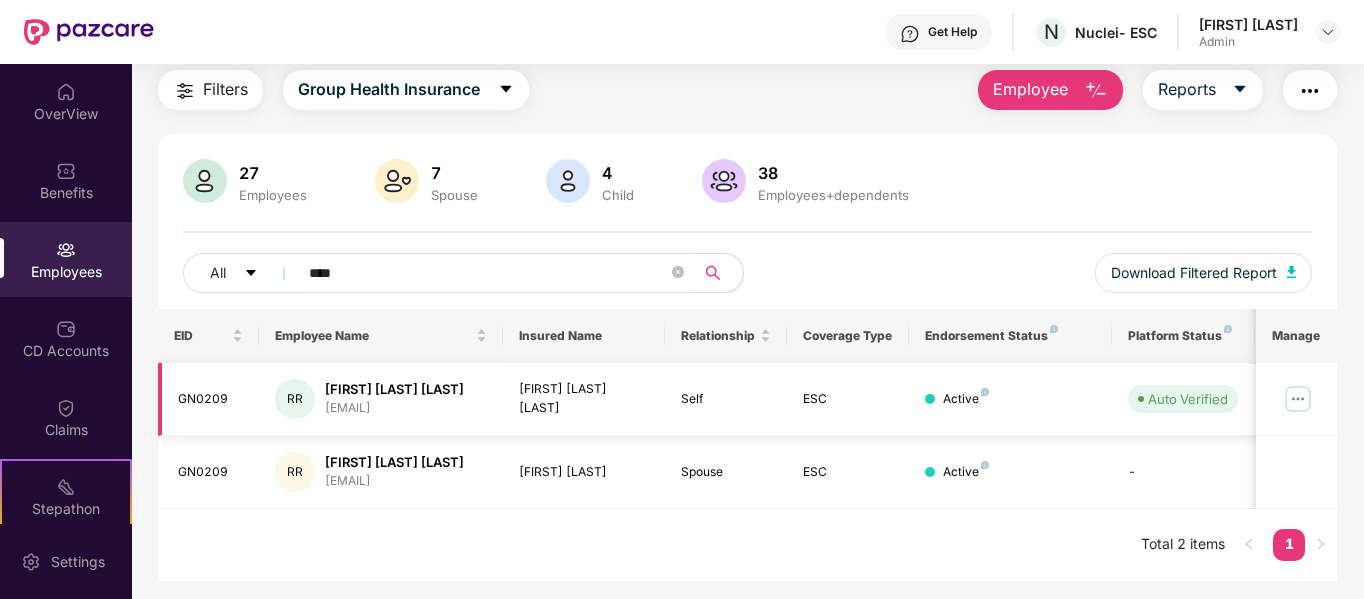 click at bounding box center (1298, 399) 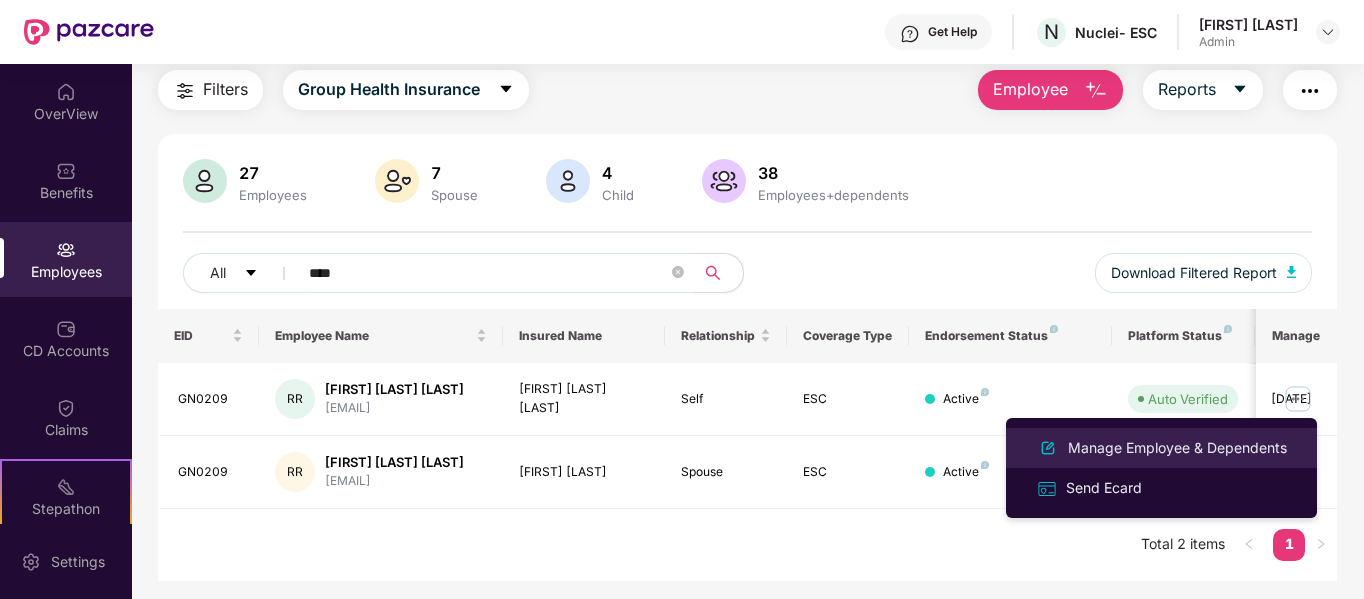 click on "Manage Employee & Dependents" at bounding box center [1177, 448] 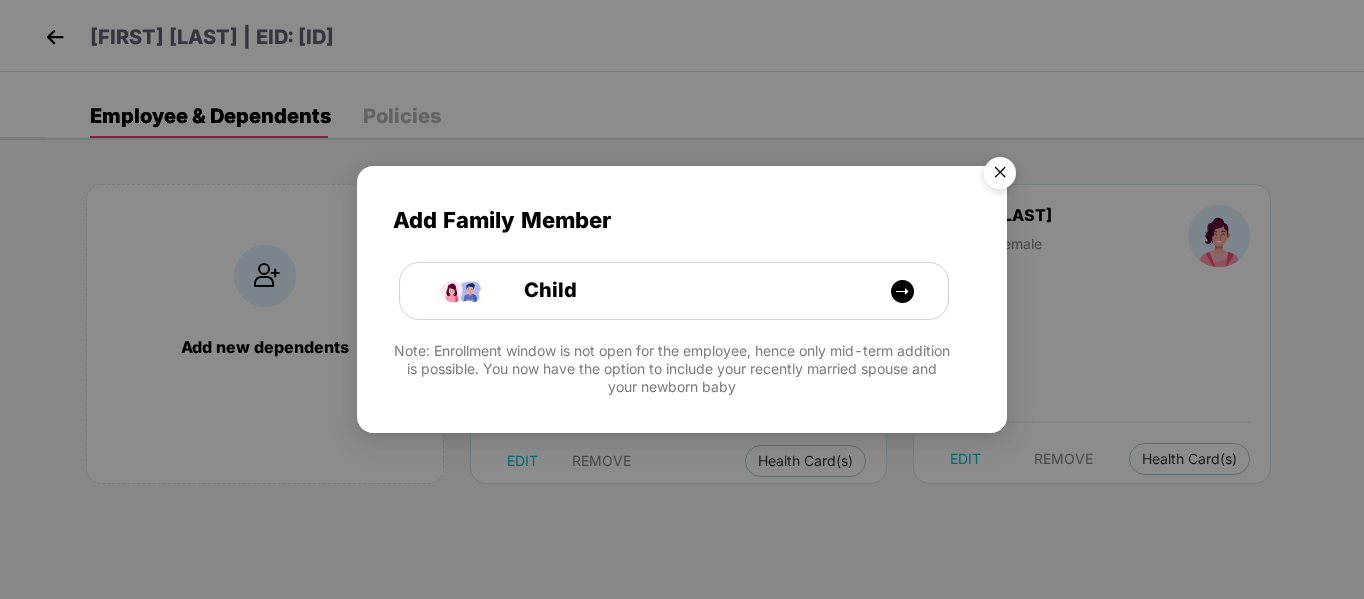 click at bounding box center (1000, 176) 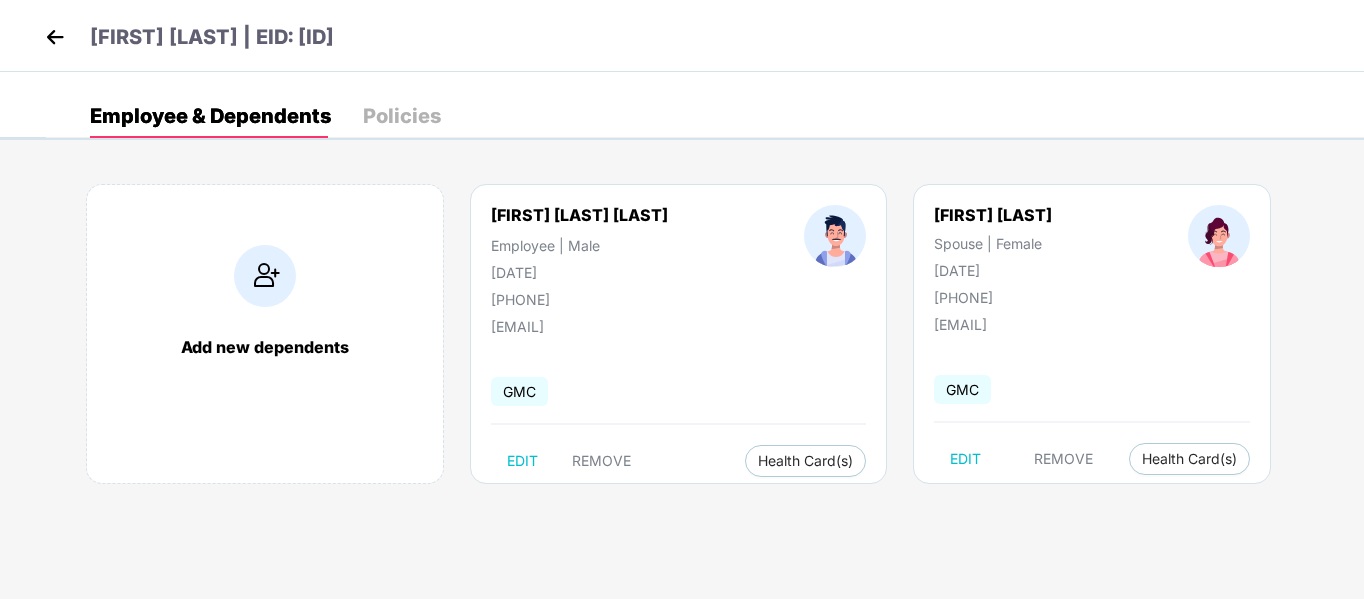 click at bounding box center [55, 37] 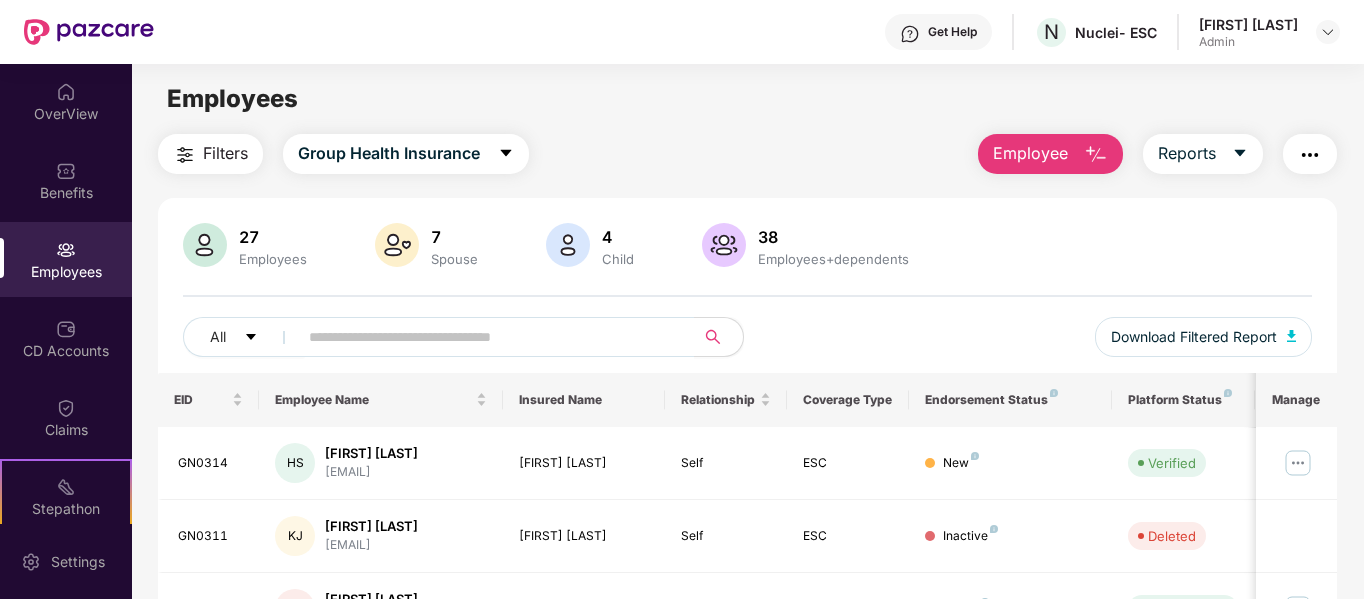 click on "Employee" at bounding box center [1050, 154] 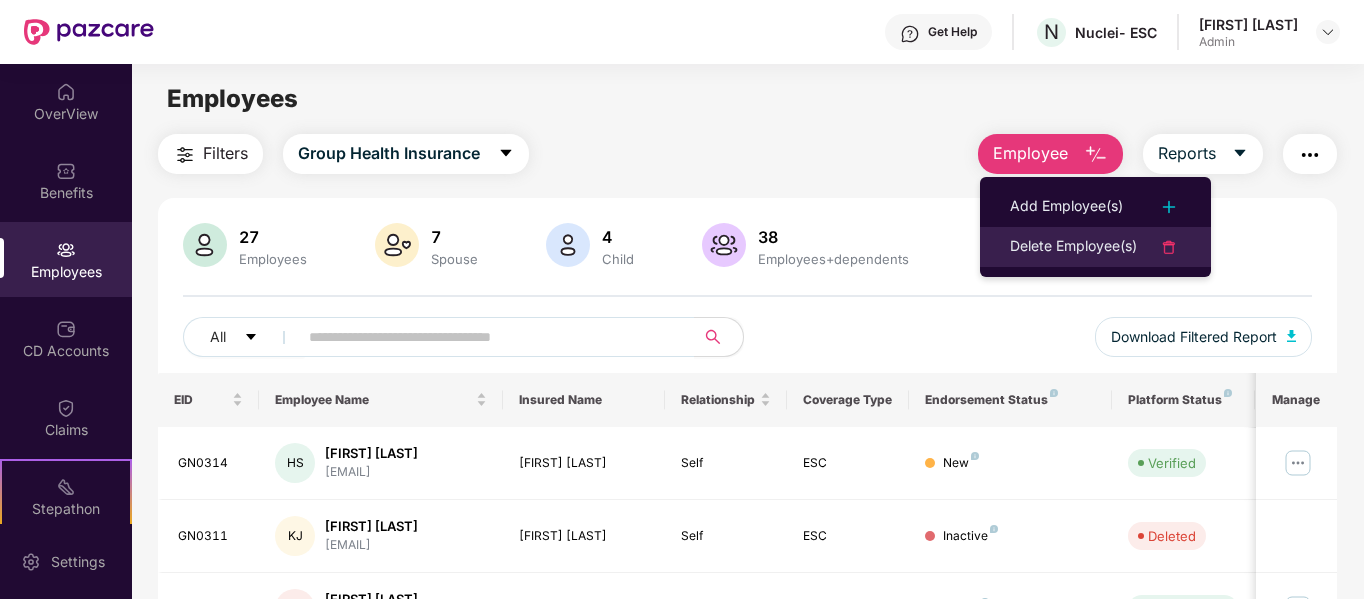 click on "Delete Employee(s)" at bounding box center [1073, 247] 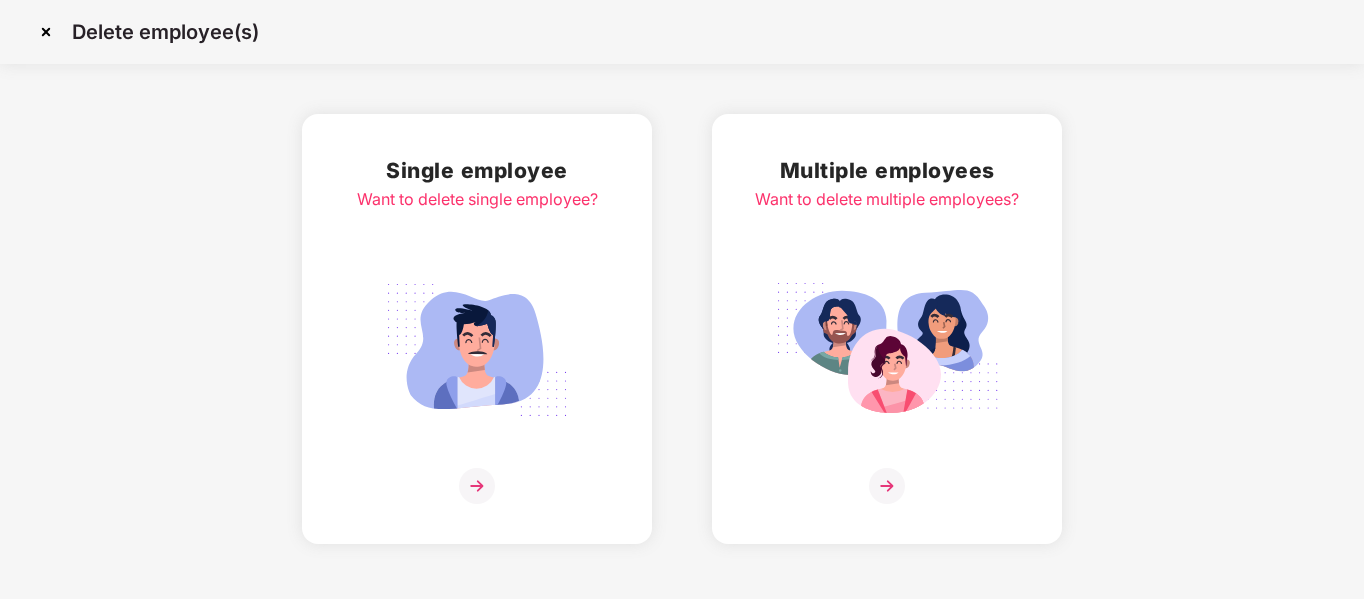 click at bounding box center [477, 486] 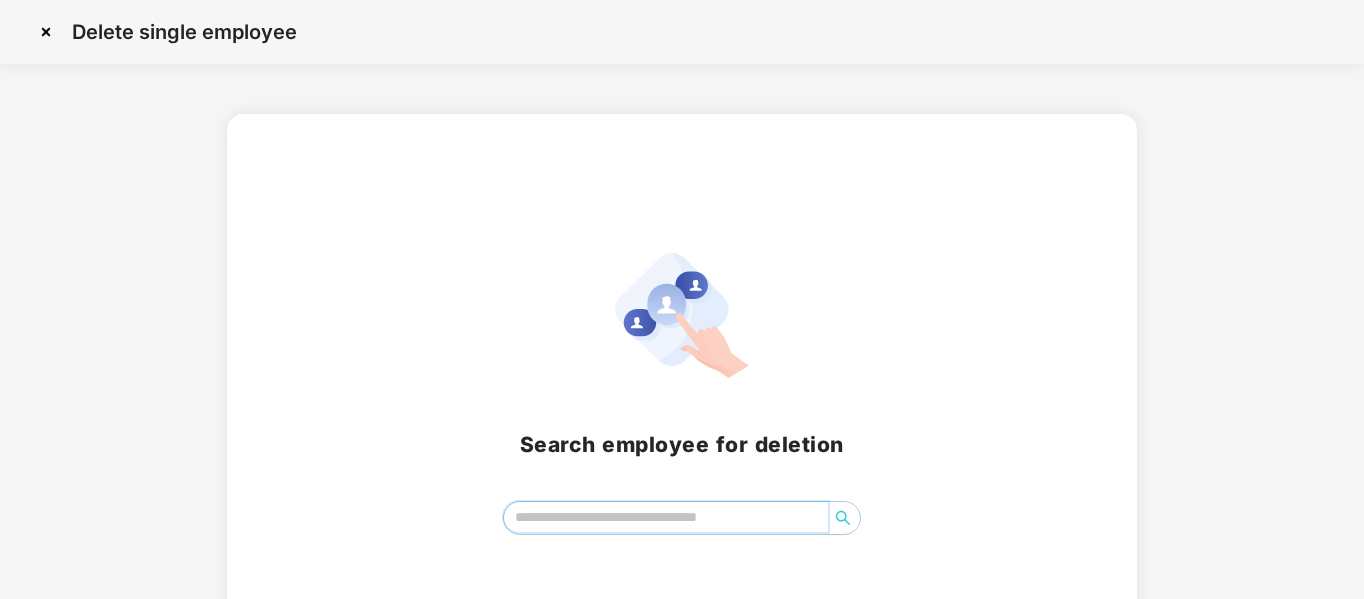 click at bounding box center (666, 517) 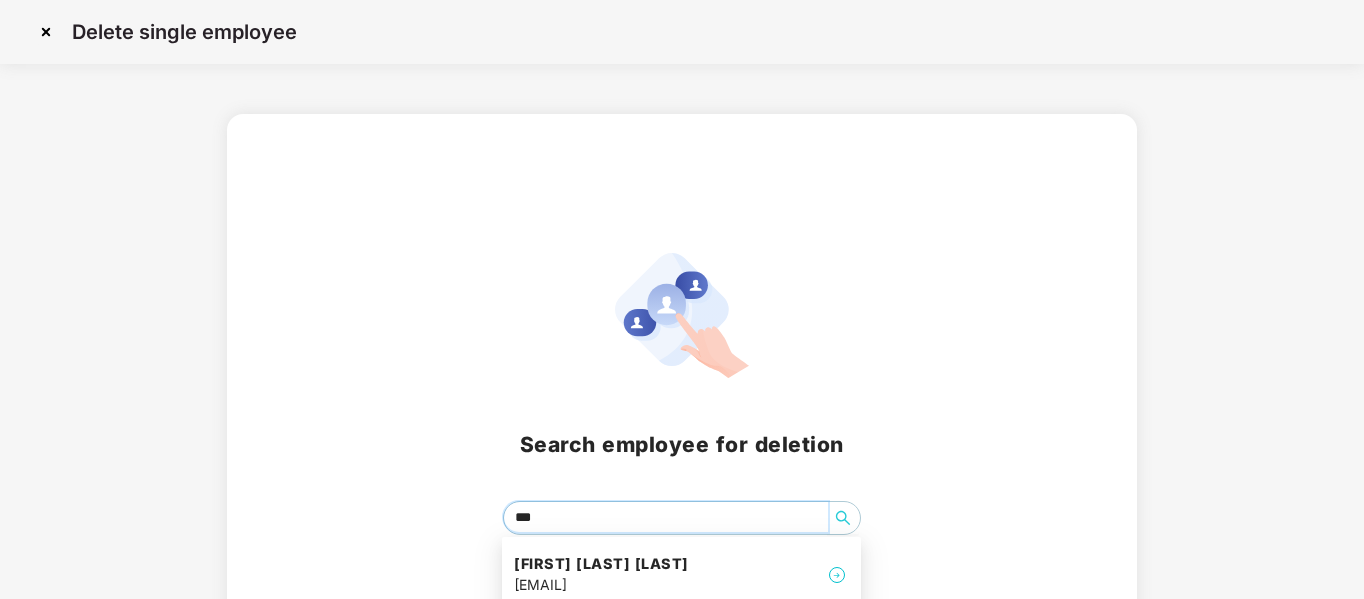 type on "****" 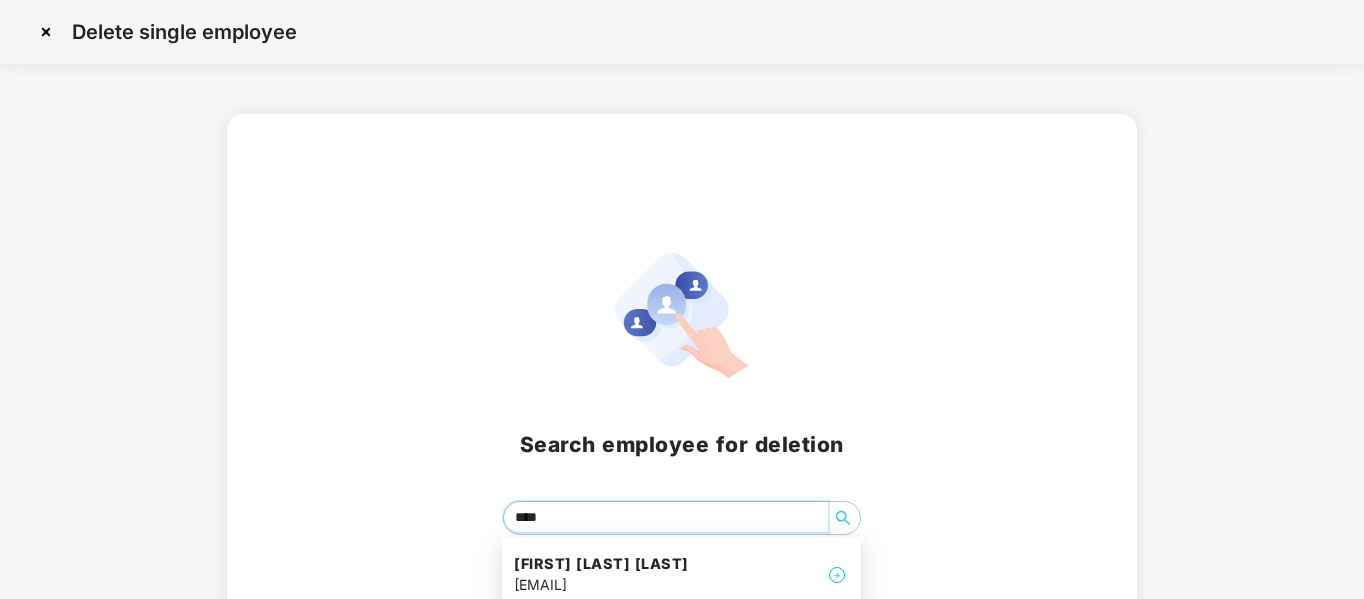 scroll, scrollTop: 75, scrollLeft: 0, axis: vertical 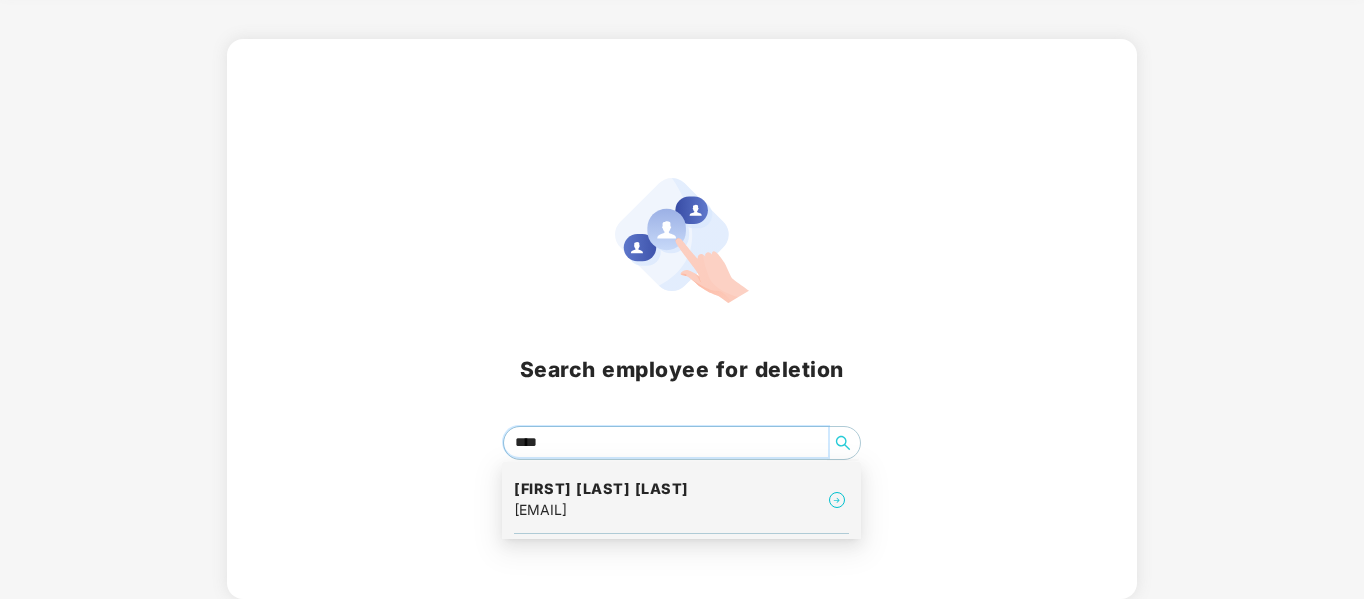 click on "[FIRST] [LAST] [EMAIL]" at bounding box center (681, 500) 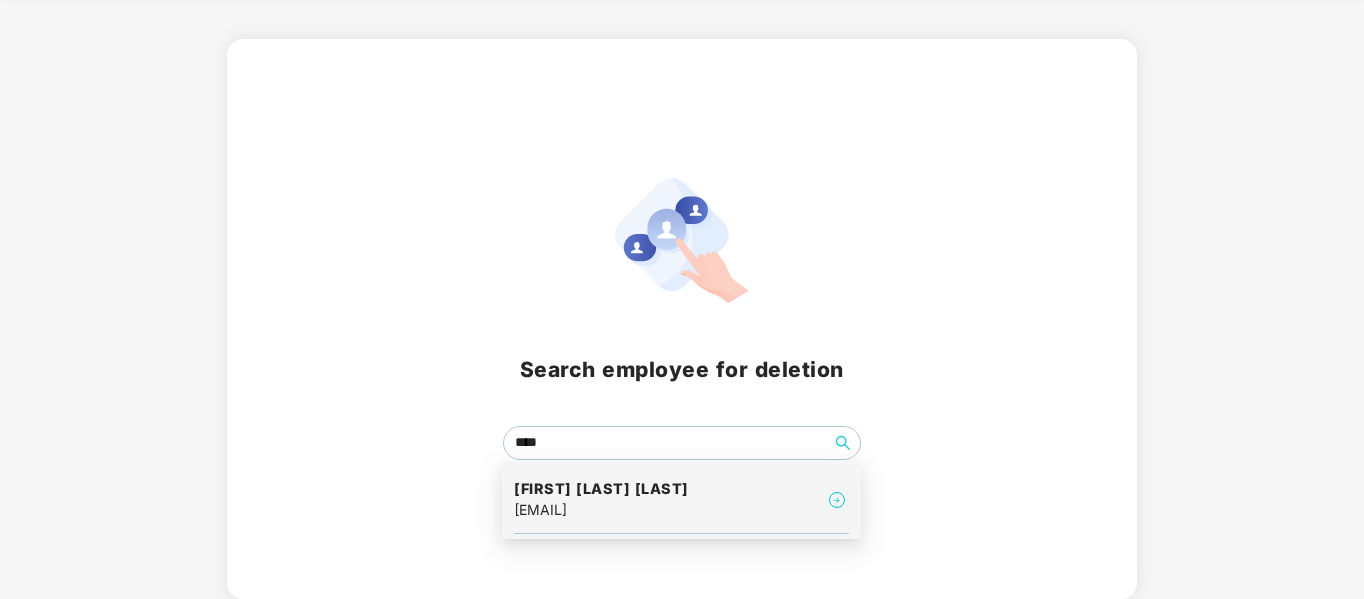 scroll, scrollTop: 0, scrollLeft: 0, axis: both 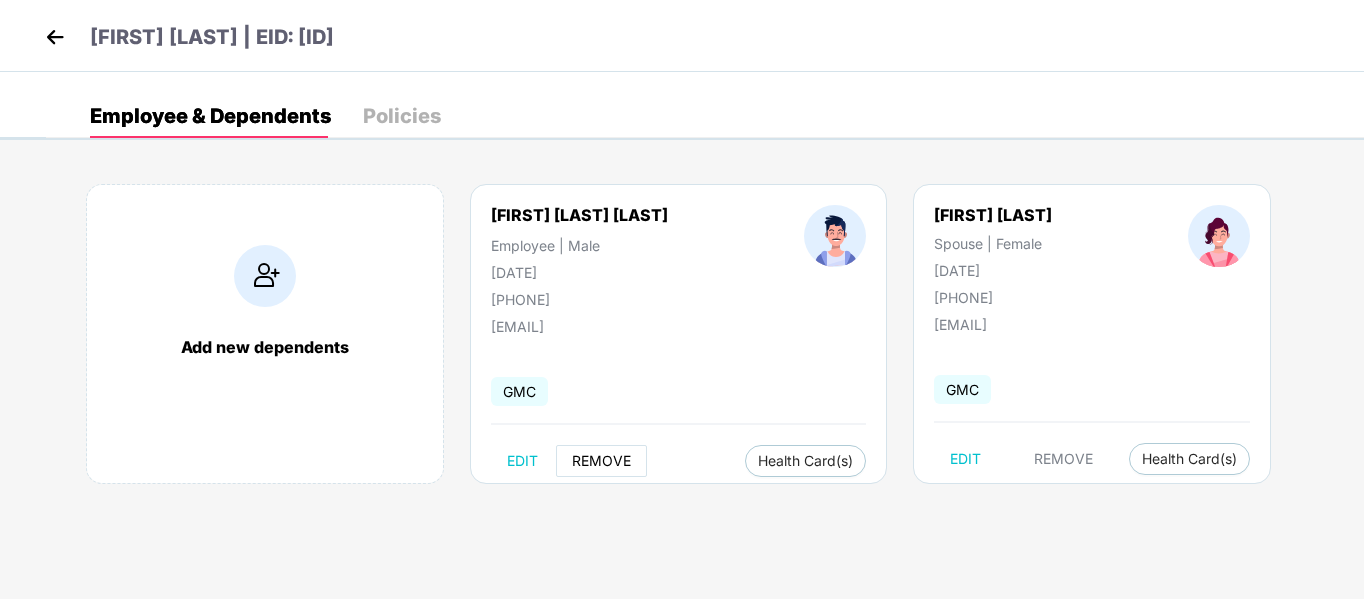 click on "REMOVE" at bounding box center (601, 461) 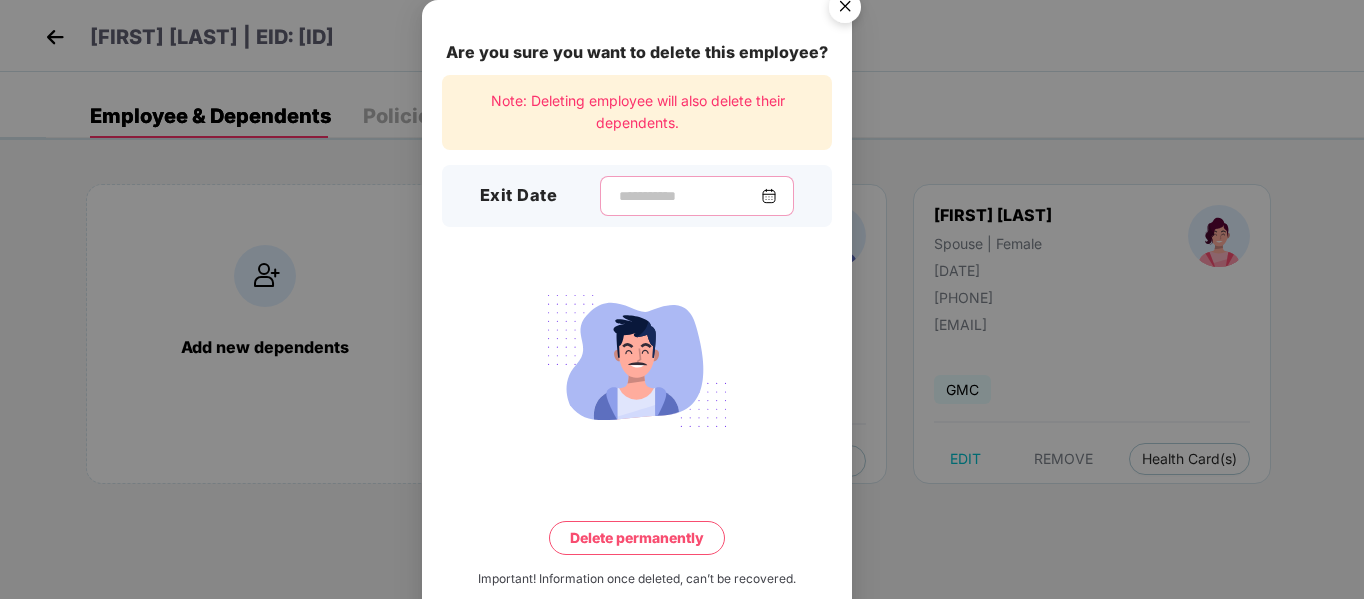 click at bounding box center [689, 196] 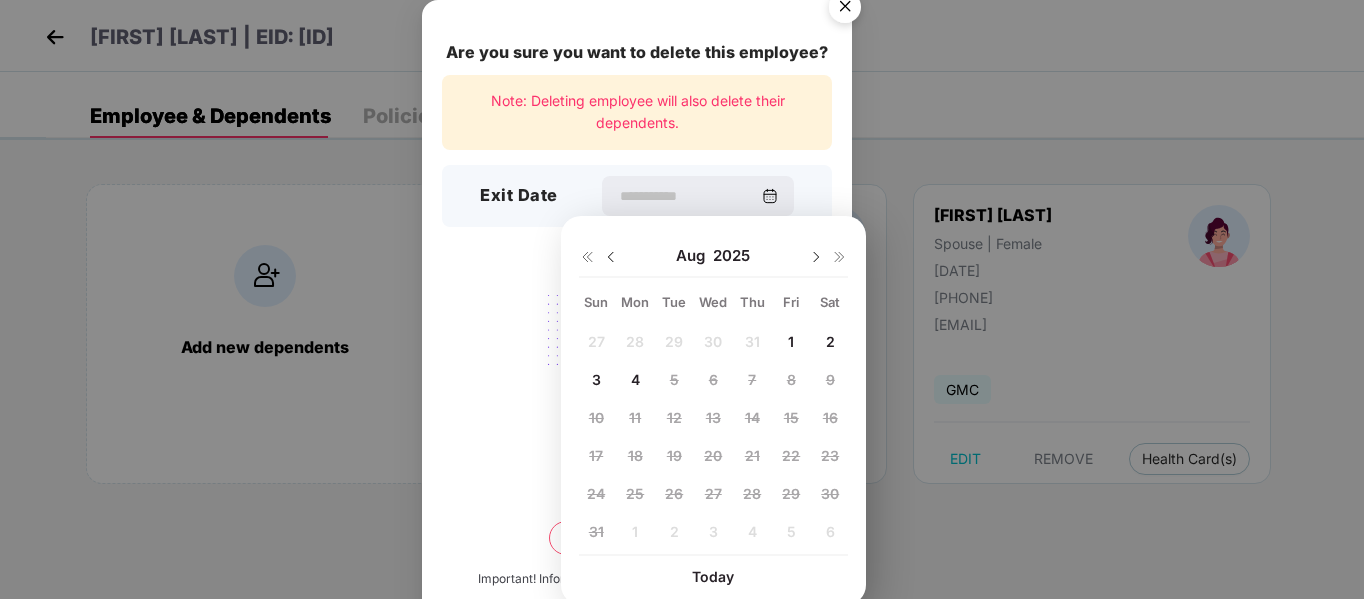 click at bounding box center (611, 257) 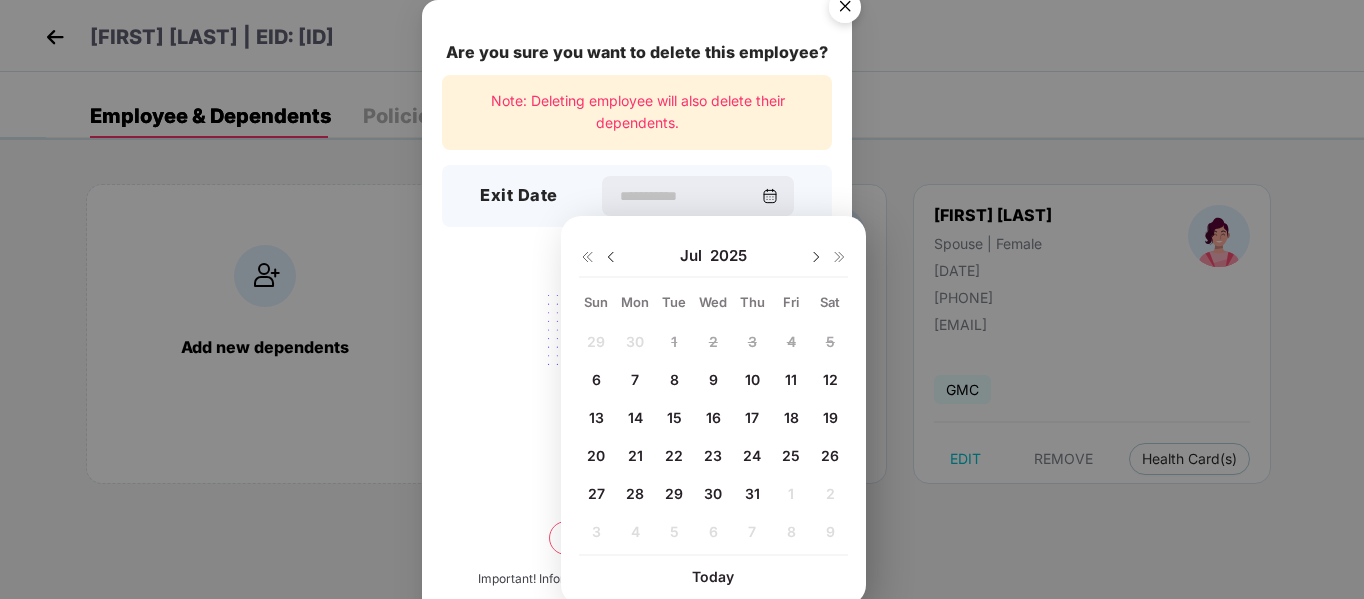 click at bounding box center [611, 257] 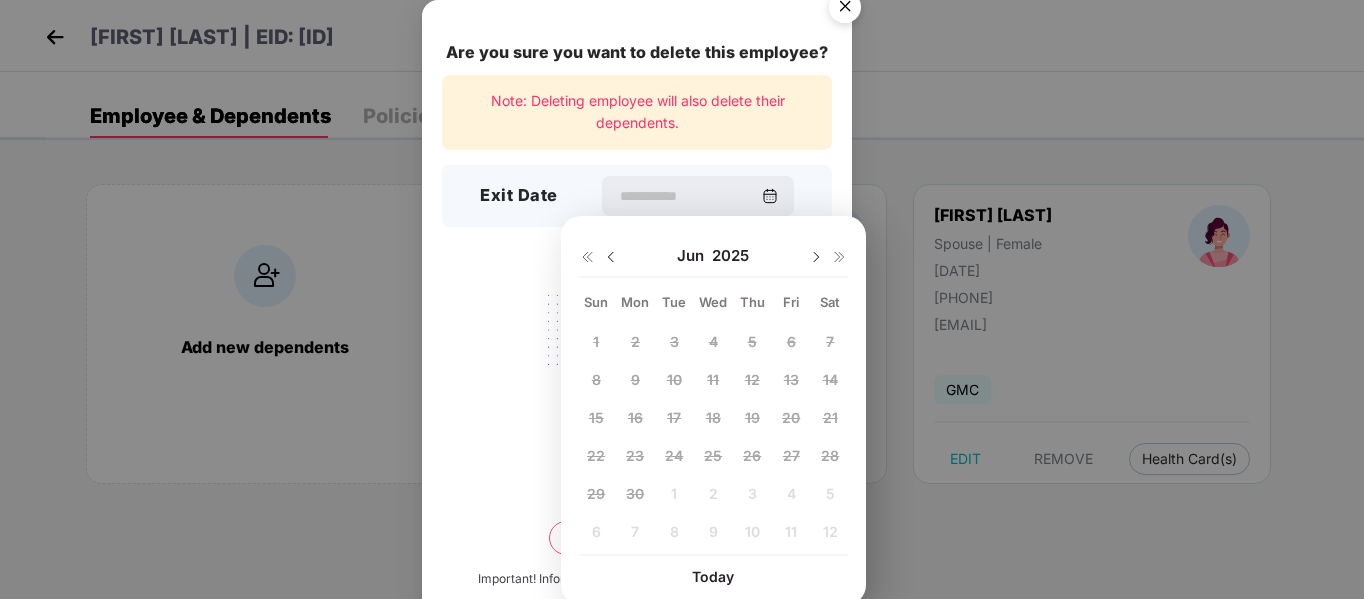 click on "1   2   3   4   5   6   7   8   9   10   11   12   13   14   15   16   17   18   19   20   21   22   23   24   25   26   27   28   29   30   1   2   3   4   5   6   7   8   9   10   11   12" at bounding box center [713, 440] 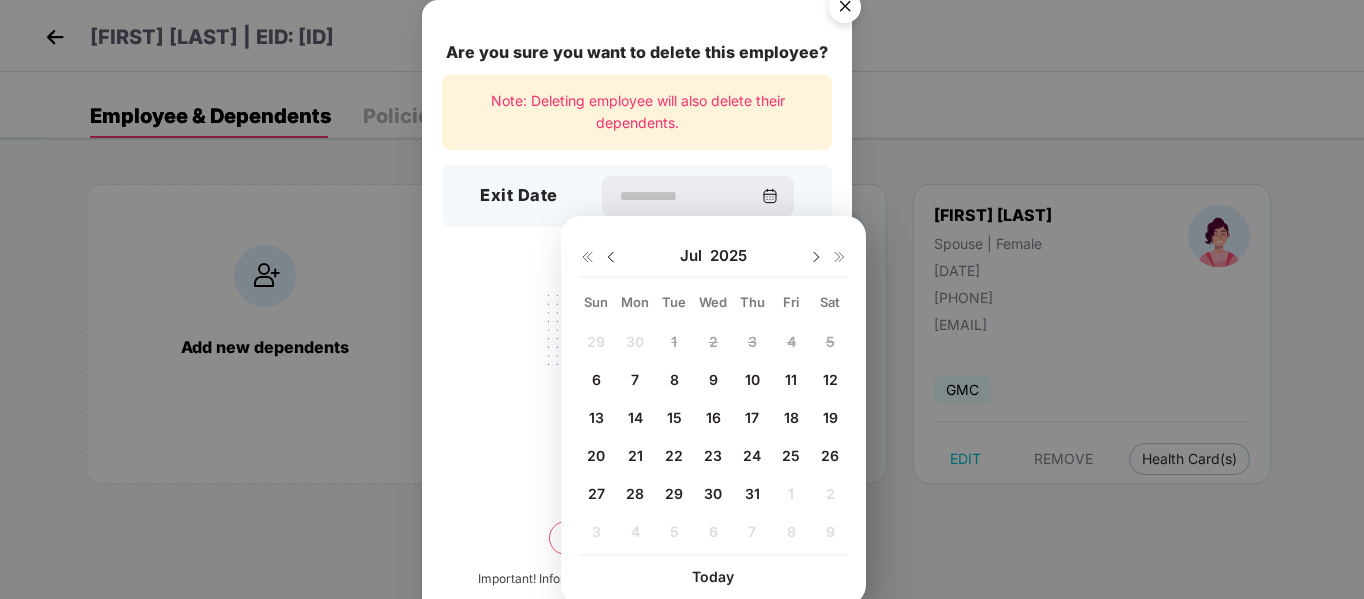 click on "6" at bounding box center (596, 379) 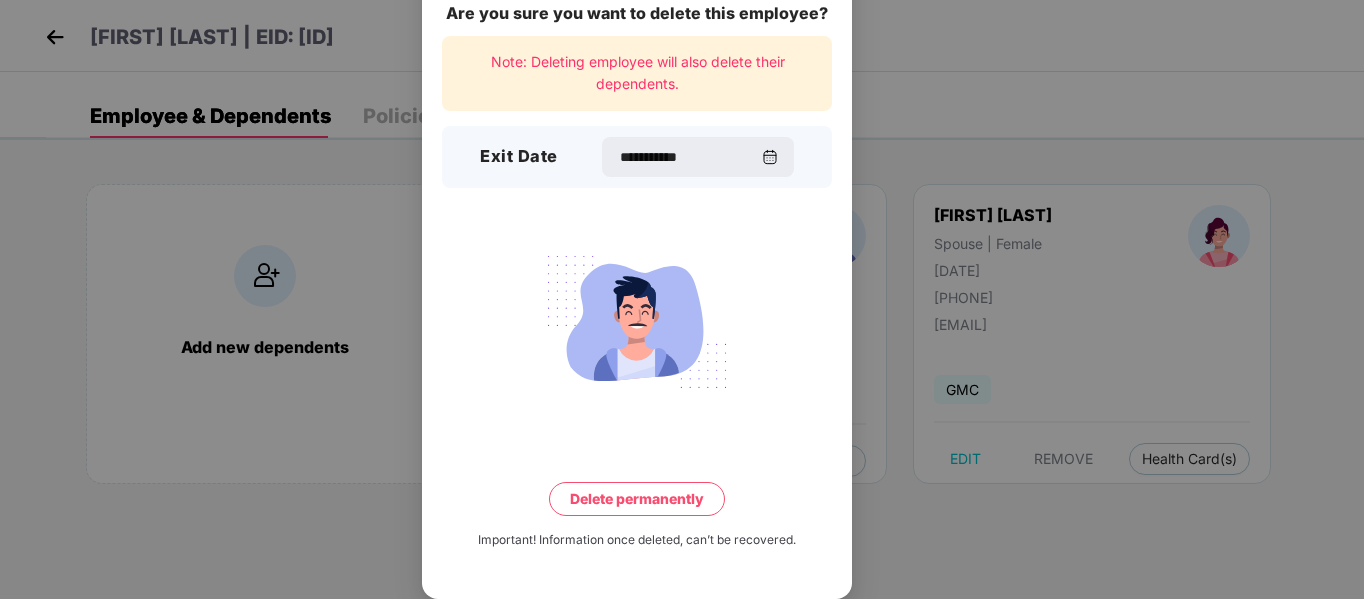 scroll, scrollTop: 0, scrollLeft: 0, axis: both 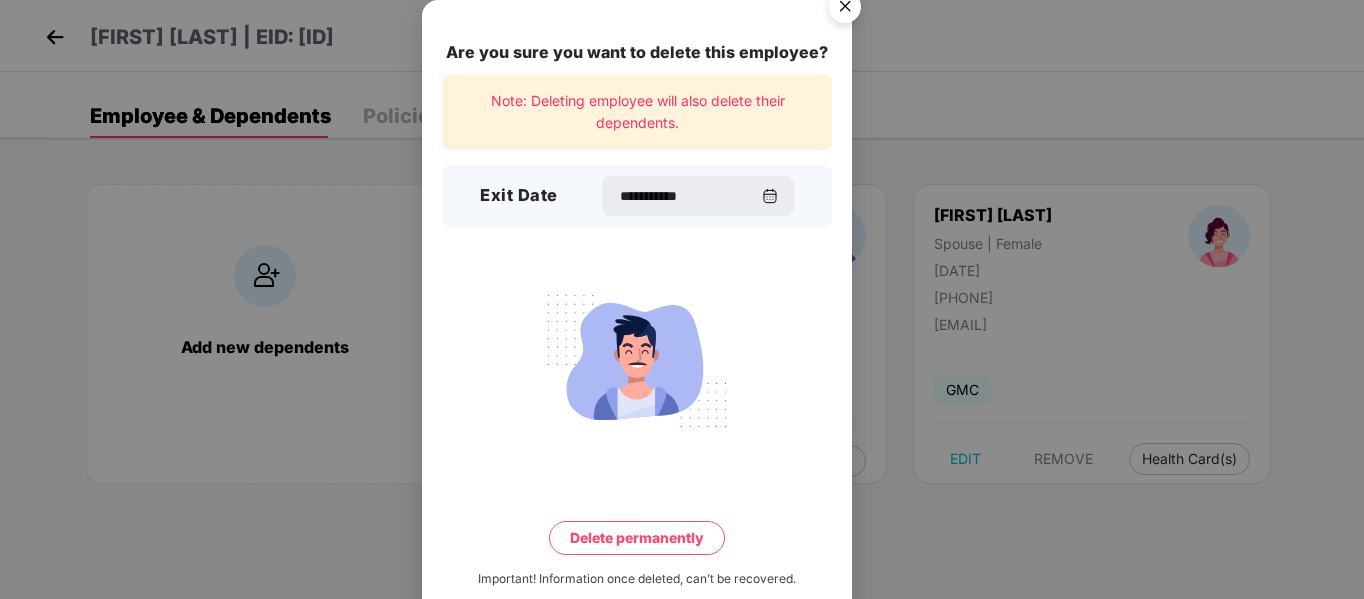 click on "Note: Deleting employee will also delete their dependents." at bounding box center [637, 112] 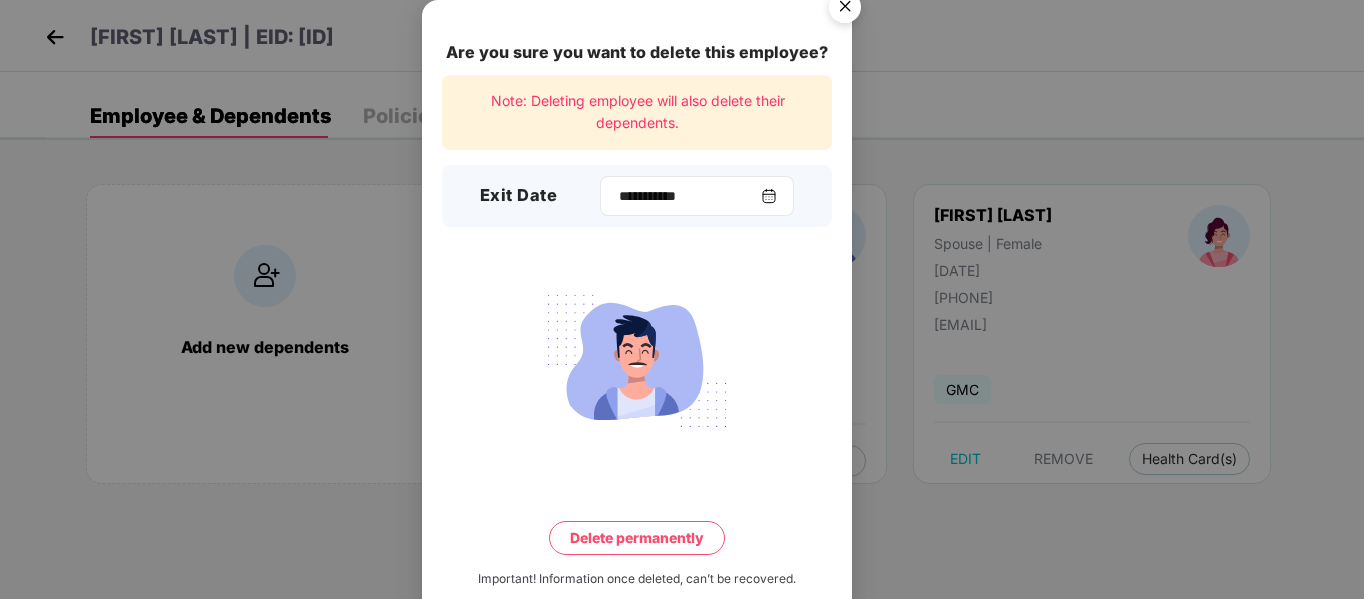 click at bounding box center (769, 196) 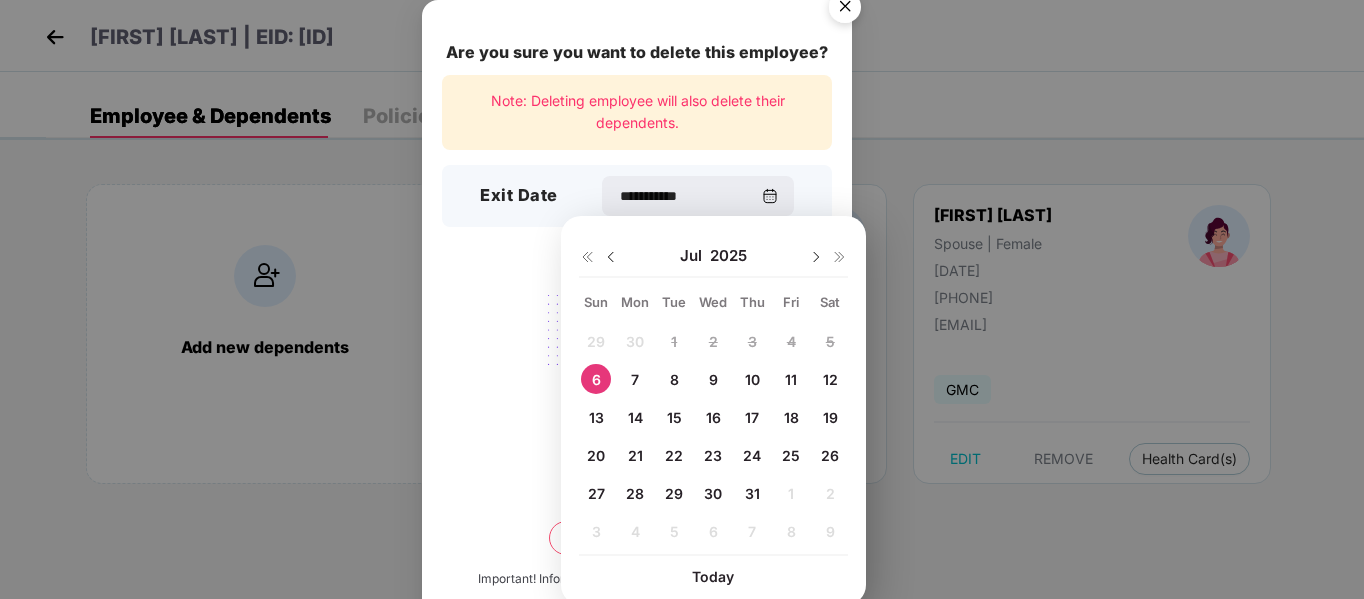 click at bounding box center [611, 257] 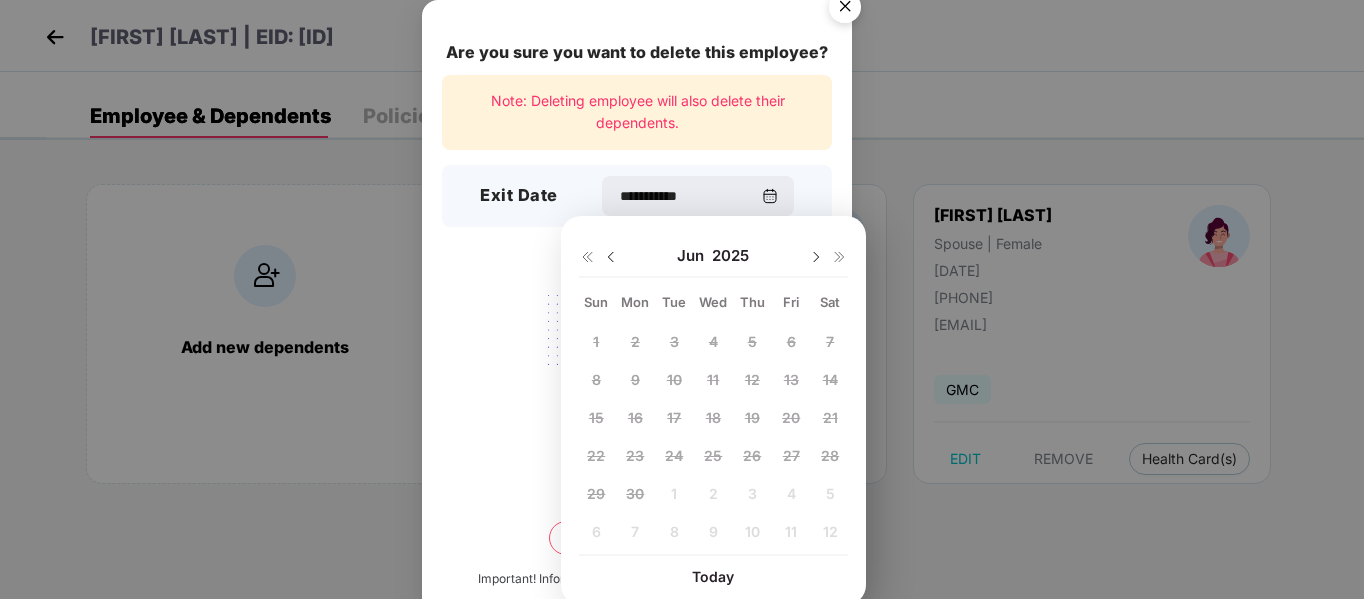 click on "1   2   3   4   5   6   7   8   9   10   11   12   13   14   15   16   17   18   19   20   21   22   23   24   25   26   27   28   29   30   1   2   3   4   5   6   7   8   9   10   11   12" at bounding box center [713, 440] 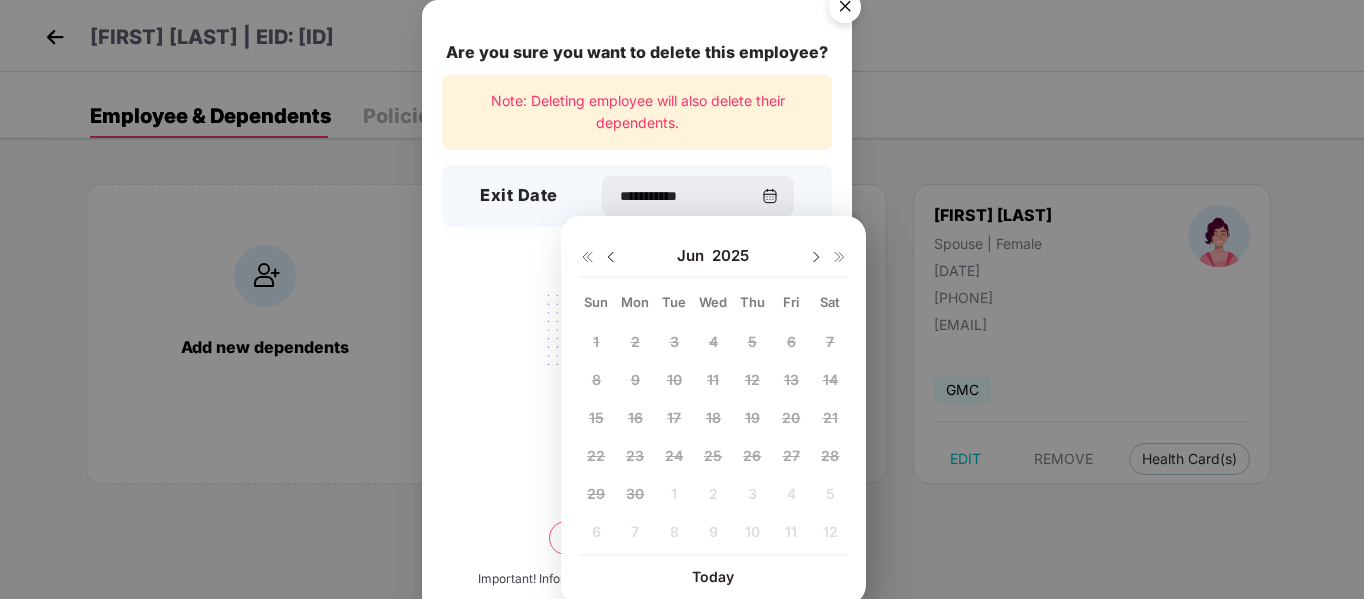 click at bounding box center [816, 257] 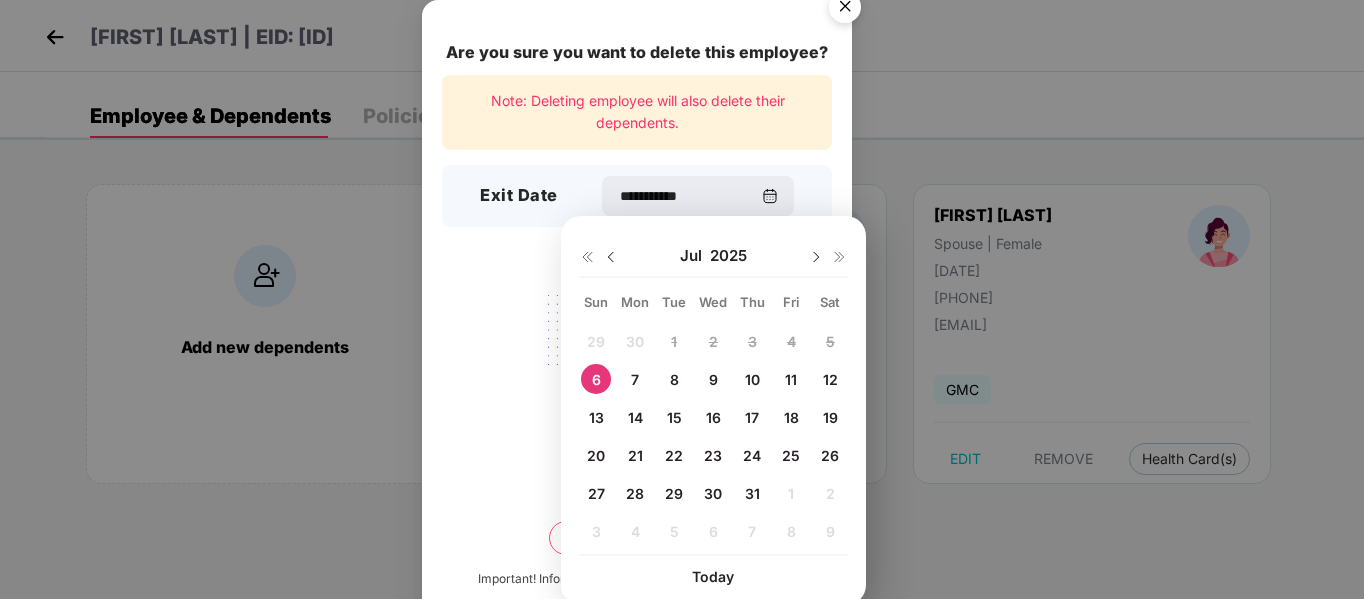scroll, scrollTop: 6, scrollLeft: 0, axis: vertical 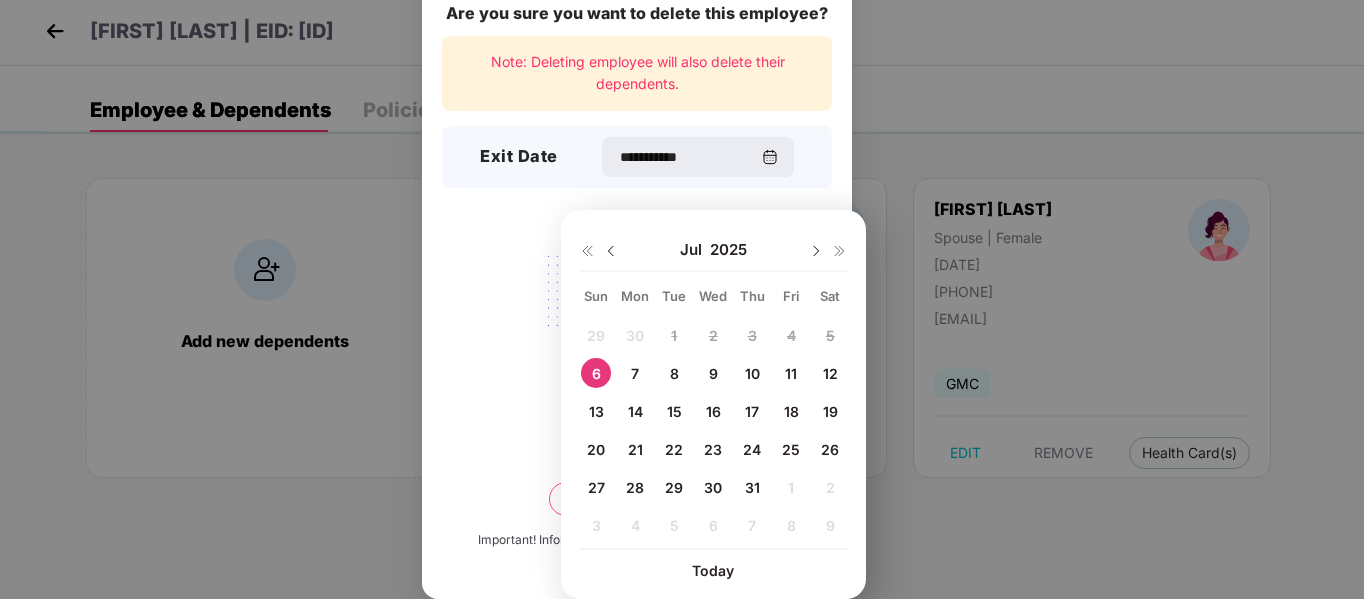 click on "**********" at bounding box center [637, 280] 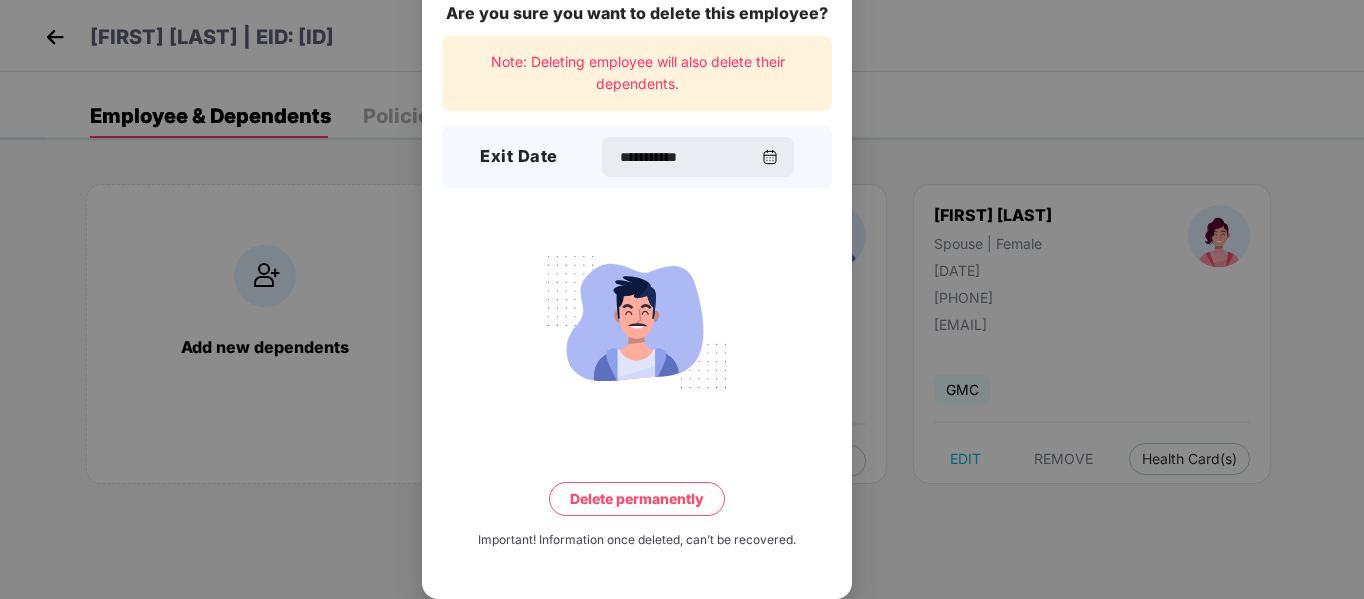 scroll, scrollTop: 0, scrollLeft: 0, axis: both 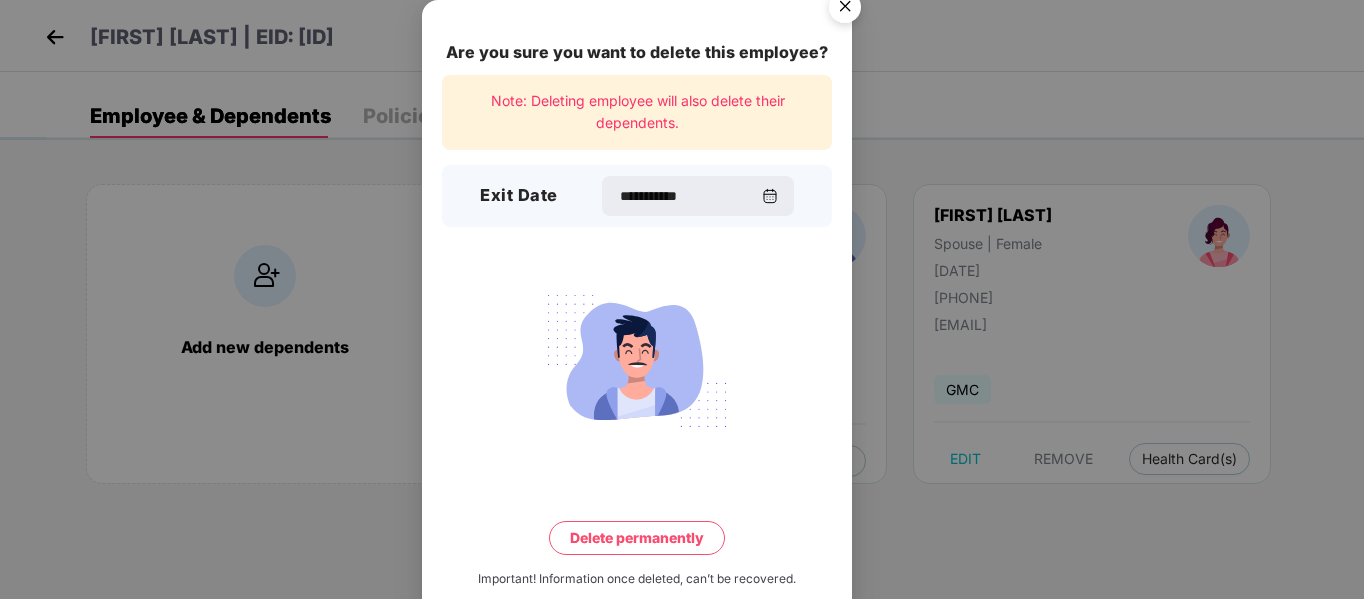 click at bounding box center [845, 10] 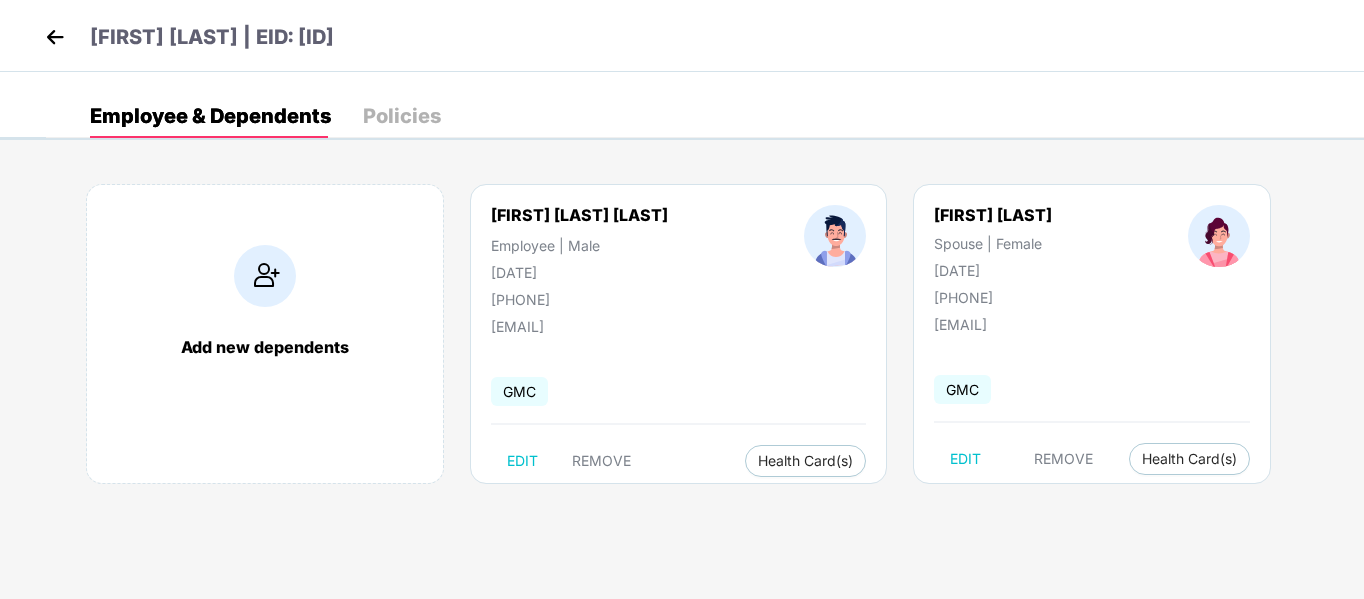 click on "Policies" at bounding box center (402, 116) 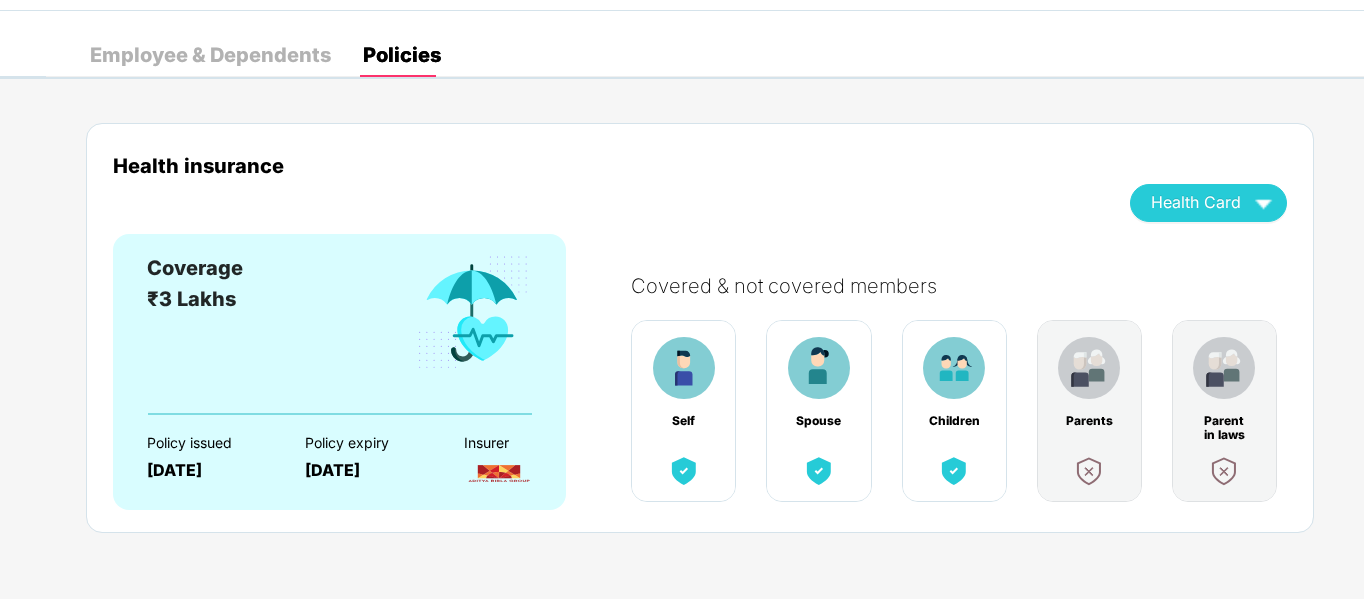 scroll, scrollTop: 0, scrollLeft: 0, axis: both 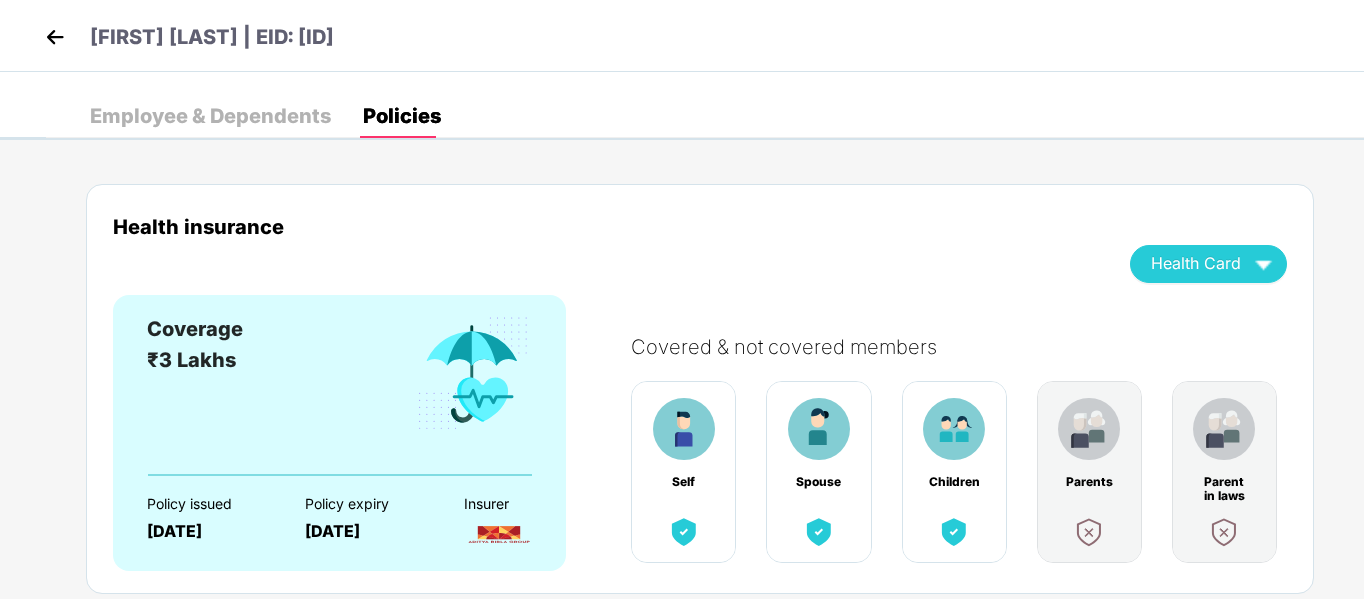 click at bounding box center [55, 37] 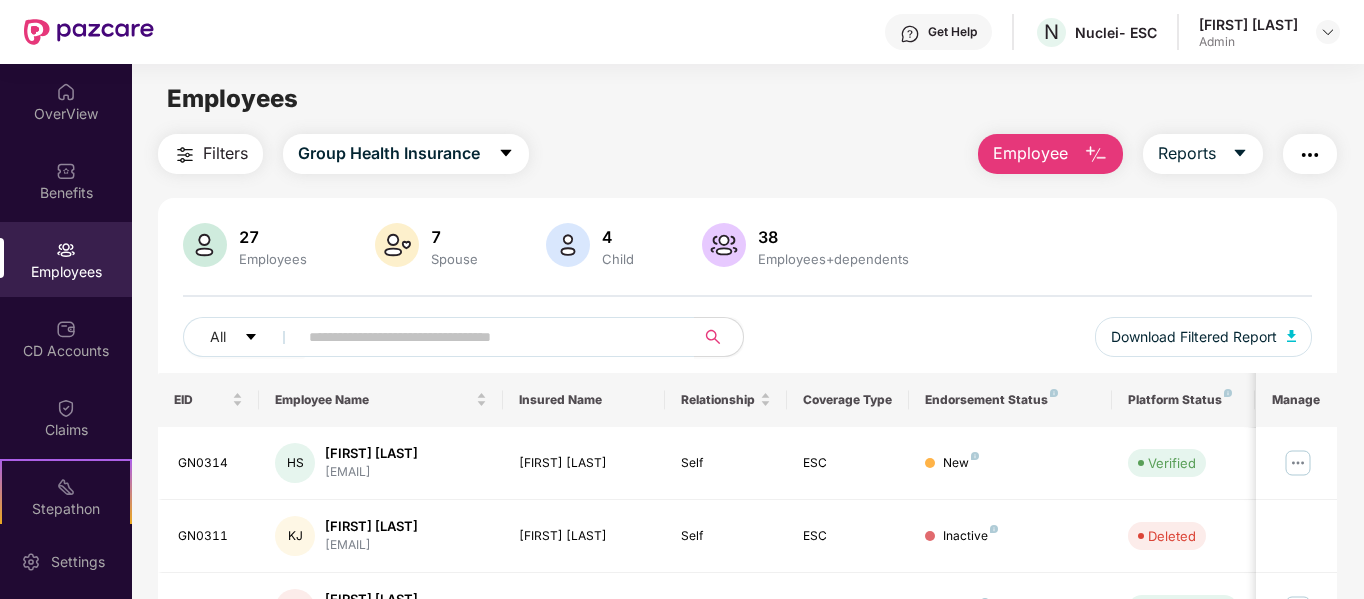 click on "Employee" at bounding box center (1030, 153) 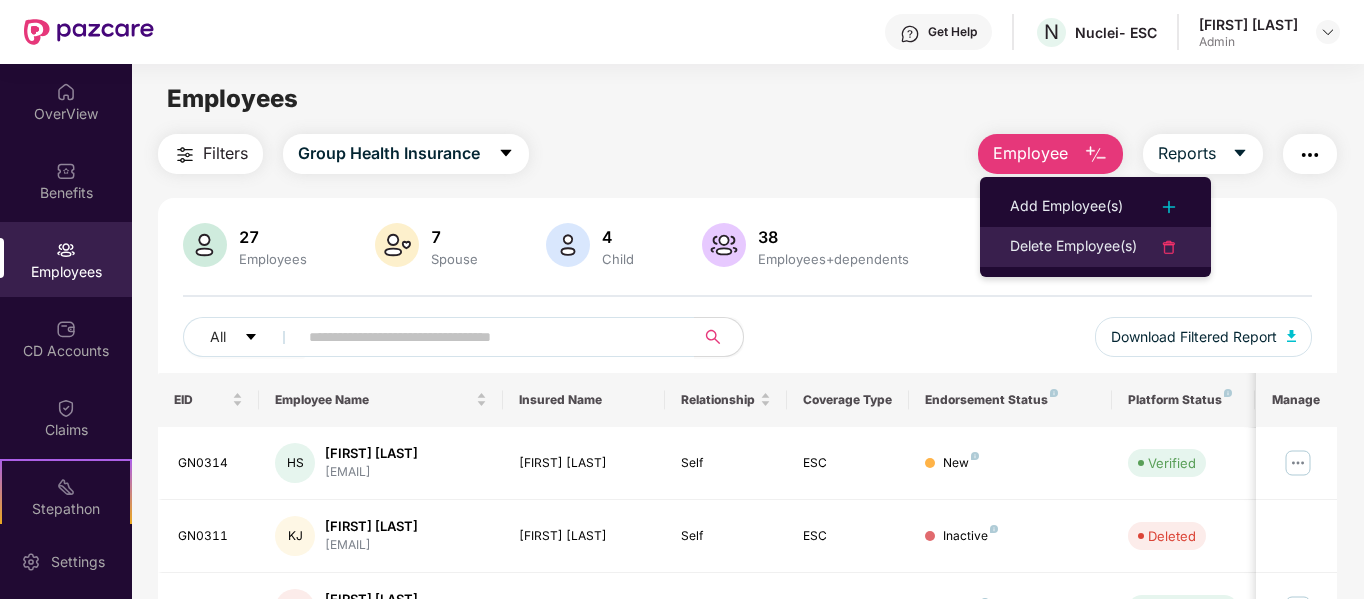 click on "Delete Employee(s)" at bounding box center (1073, 247) 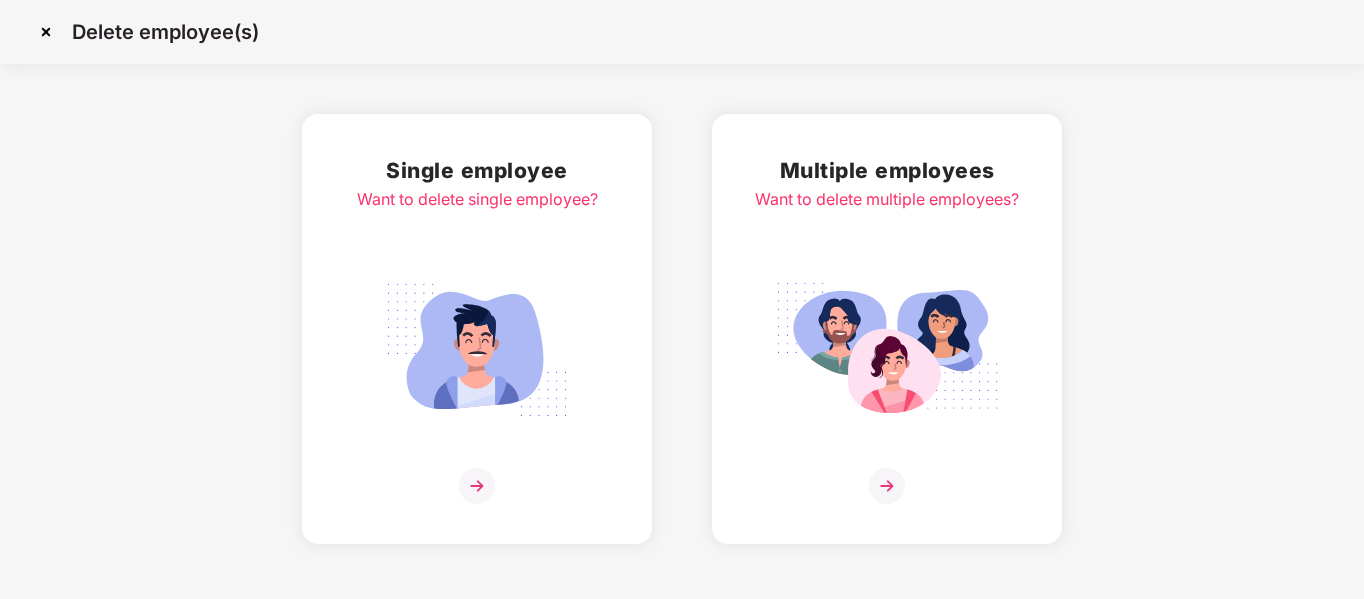 click on "Single employee Want to delete single employee?" at bounding box center (477, 329) 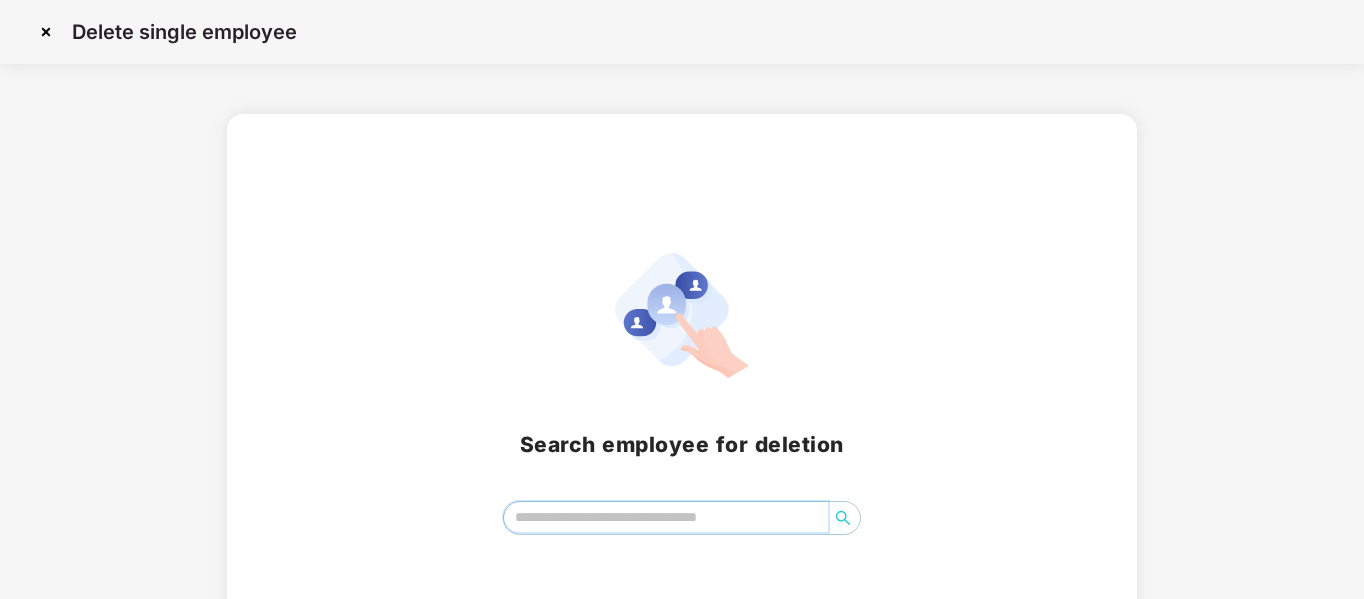 click at bounding box center (666, 517) 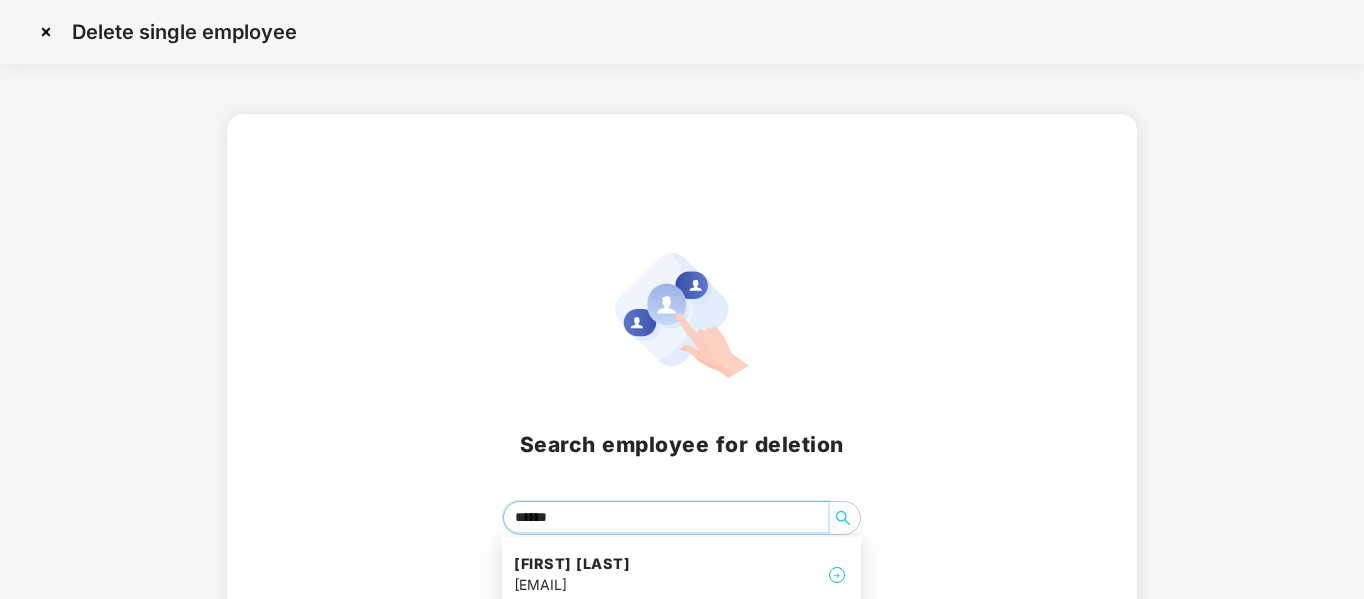 type on "*******" 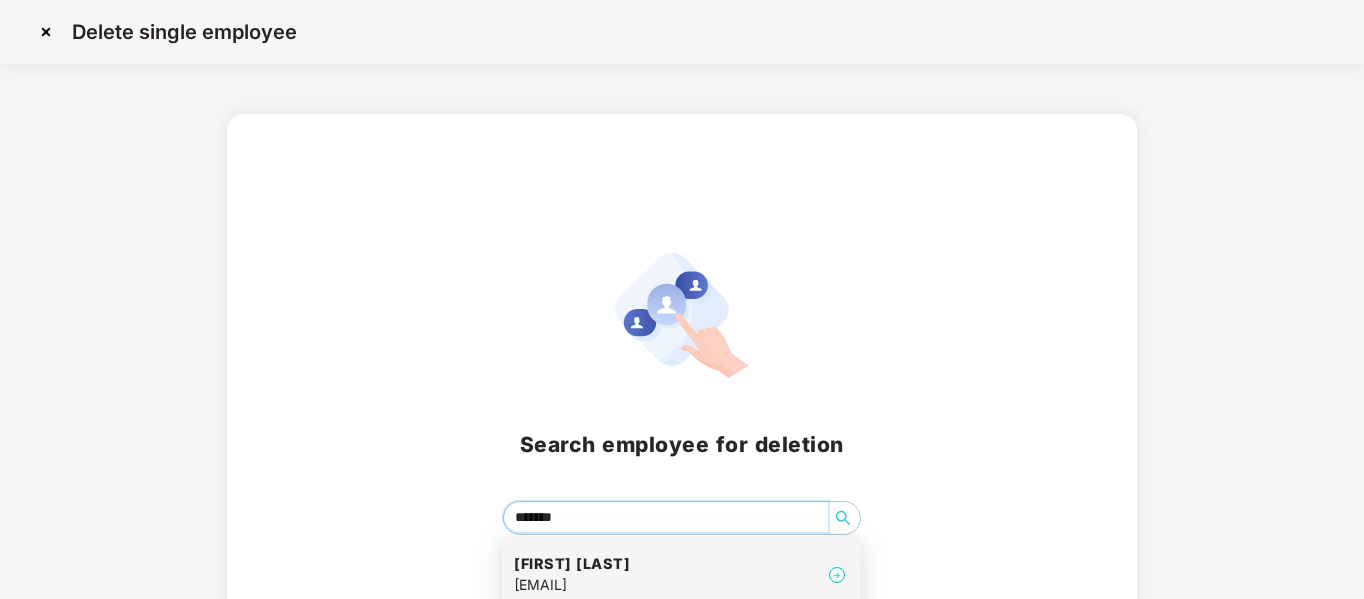 click on "[FIRST] [LAST]" at bounding box center [572, 564] 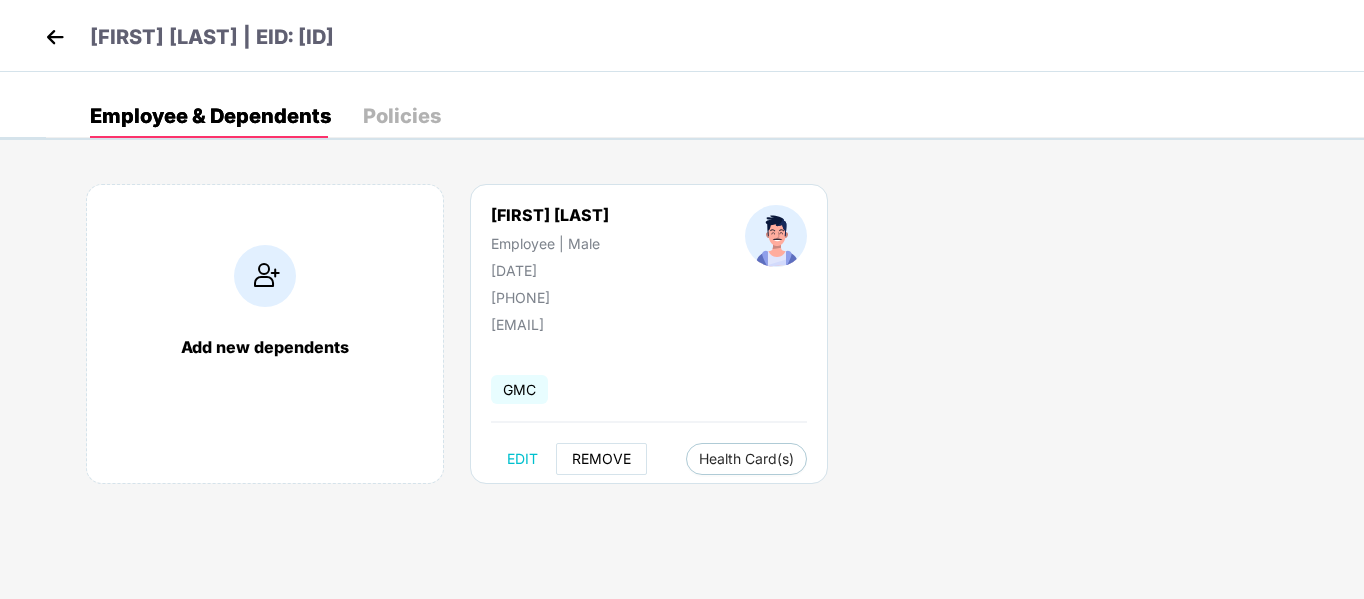 click on "REMOVE" at bounding box center [601, 459] 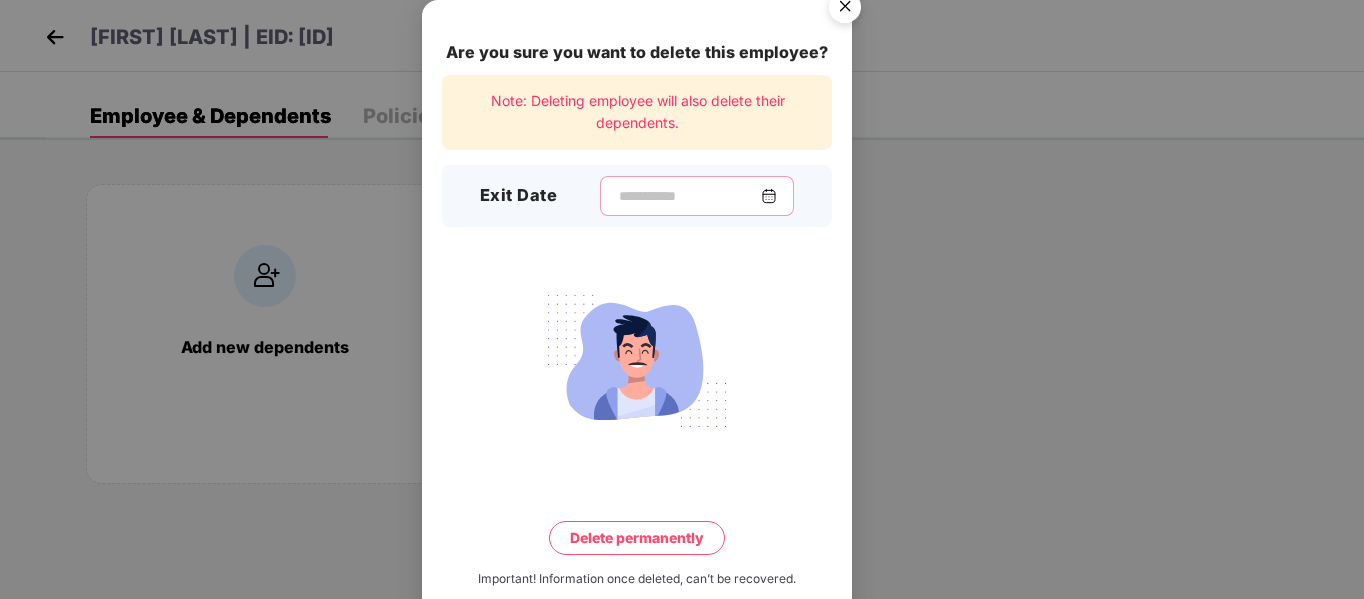 click at bounding box center [689, 196] 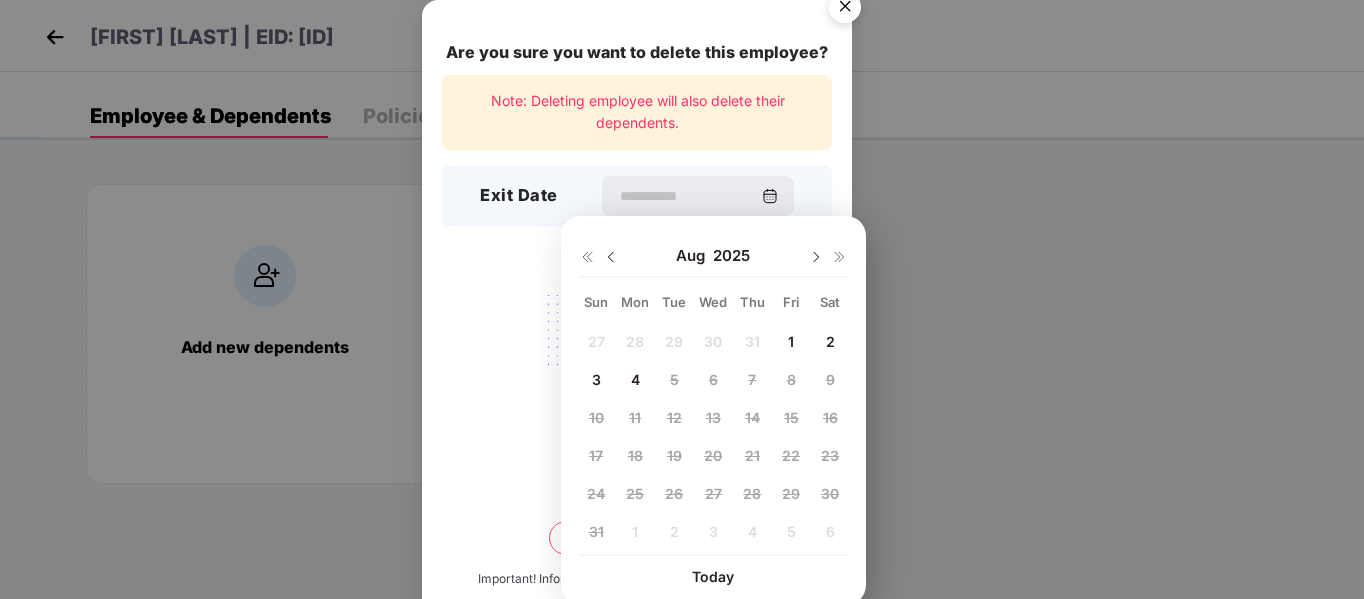 click at bounding box center [611, 257] 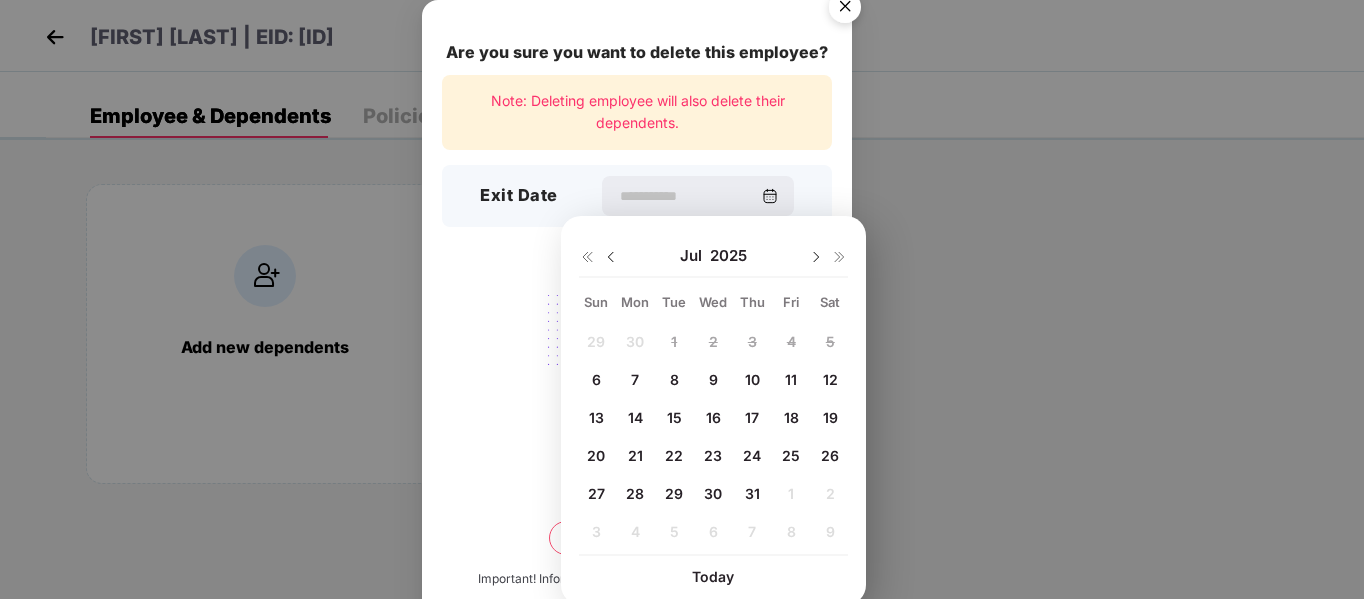 click on "11" at bounding box center [791, 379] 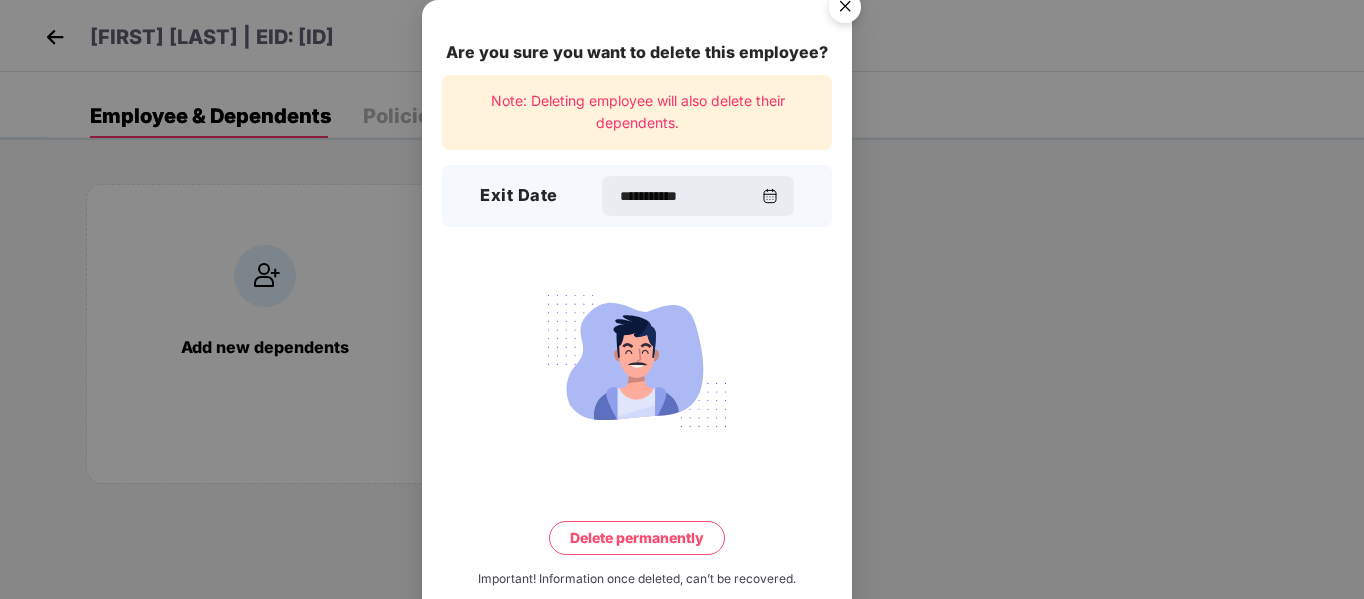 click on "Delete permanently" at bounding box center [637, 538] 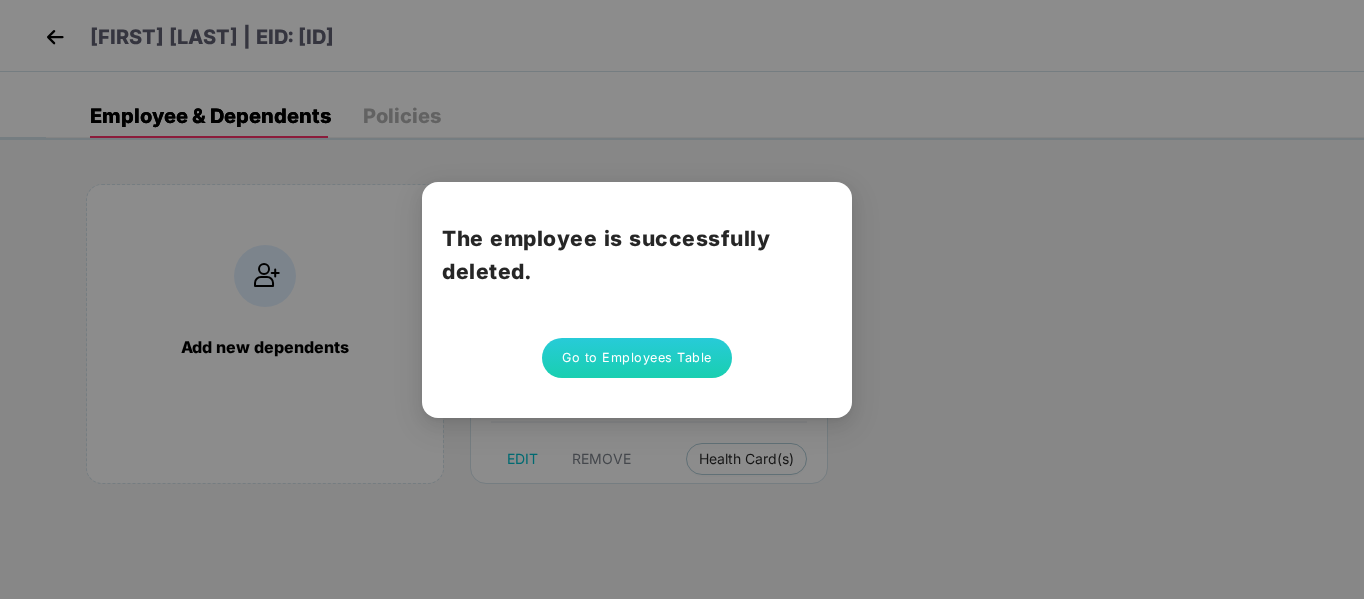click on "Go to Employees Table" at bounding box center [637, 358] 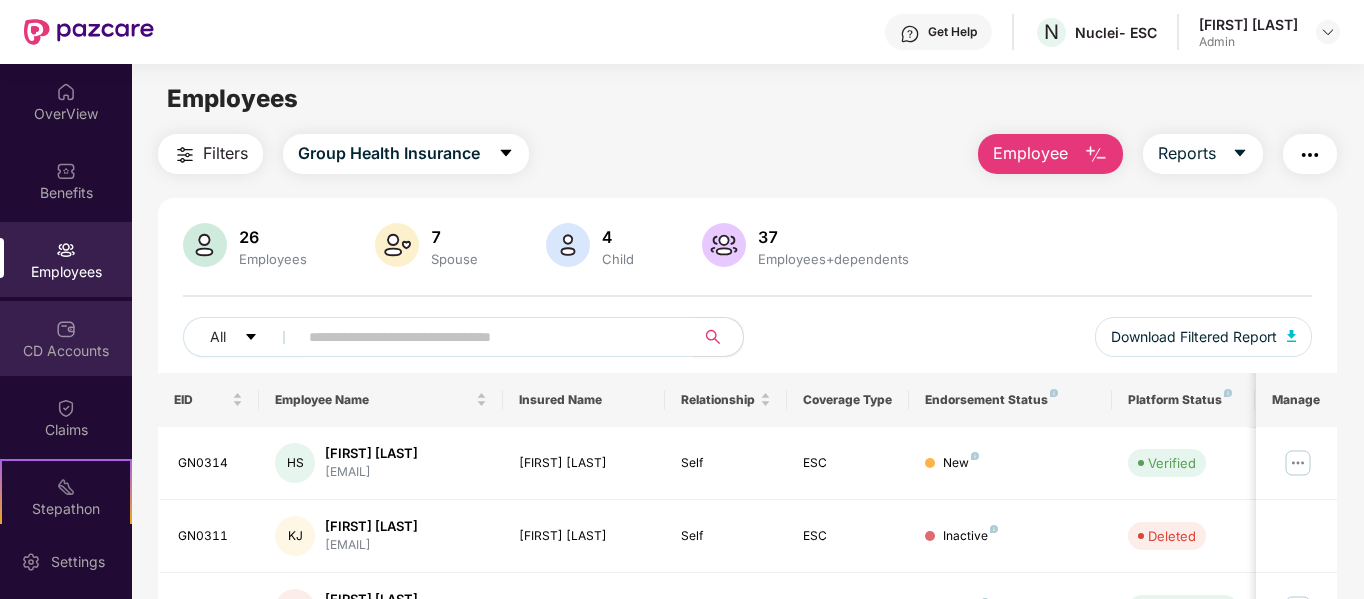 click on "CD Accounts" at bounding box center [66, 351] 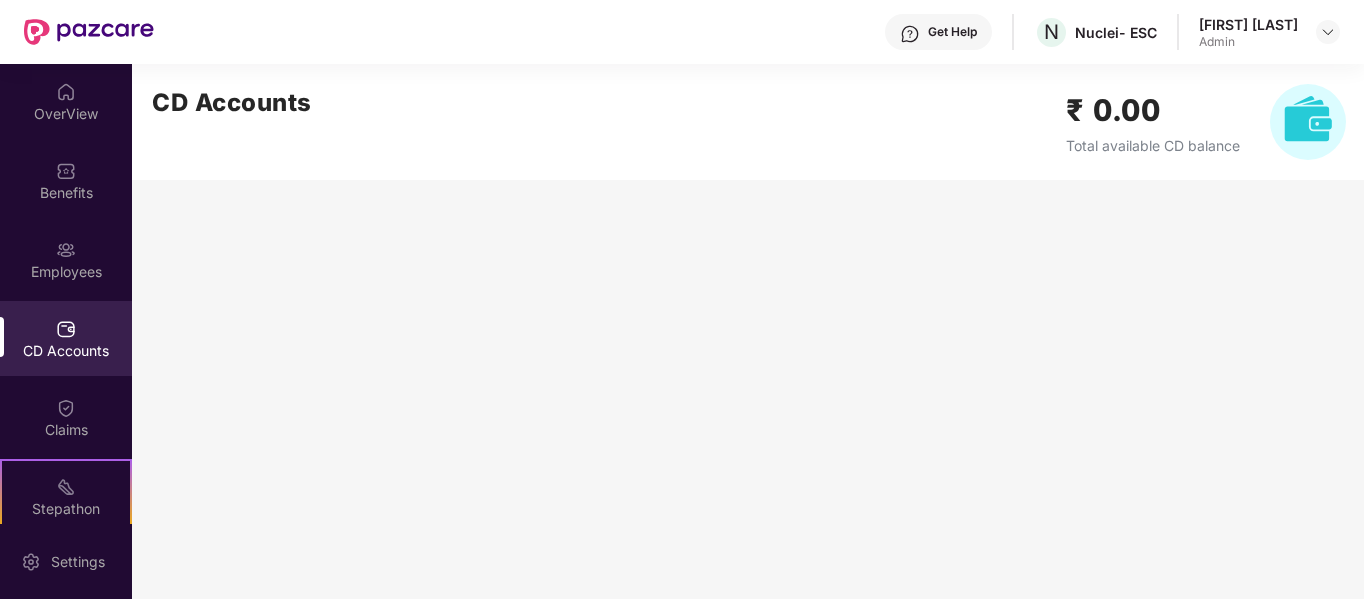 click on "CD Accounts" at bounding box center [66, 351] 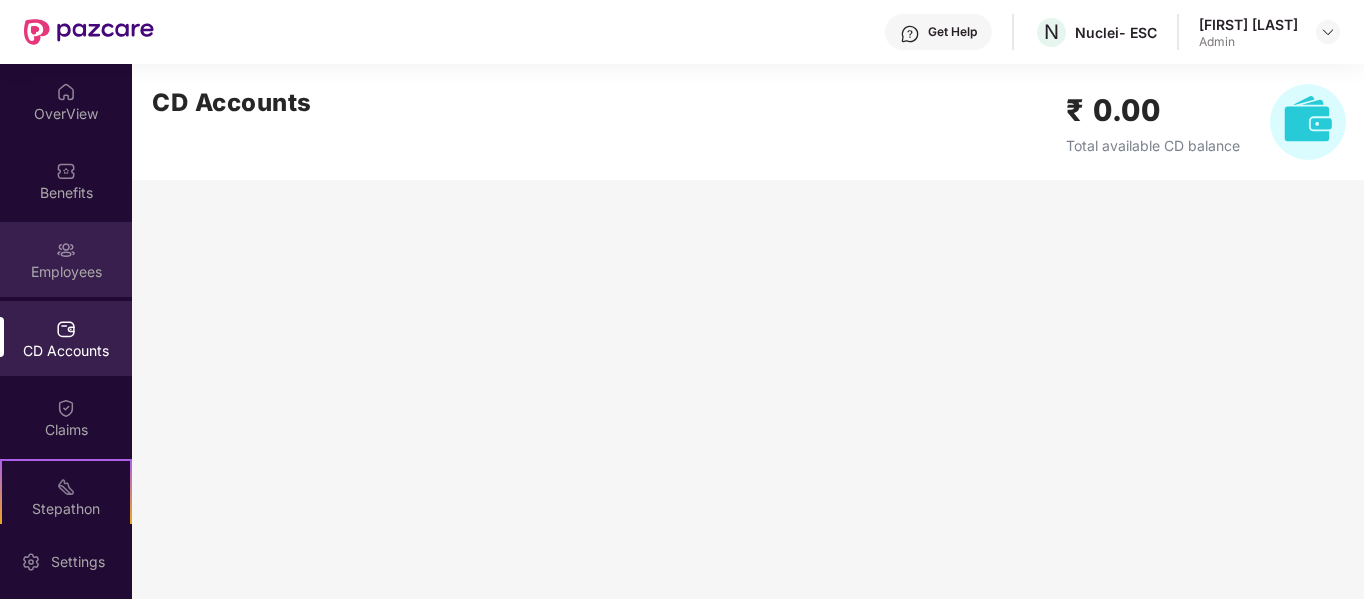 click on "Employees" at bounding box center [66, 272] 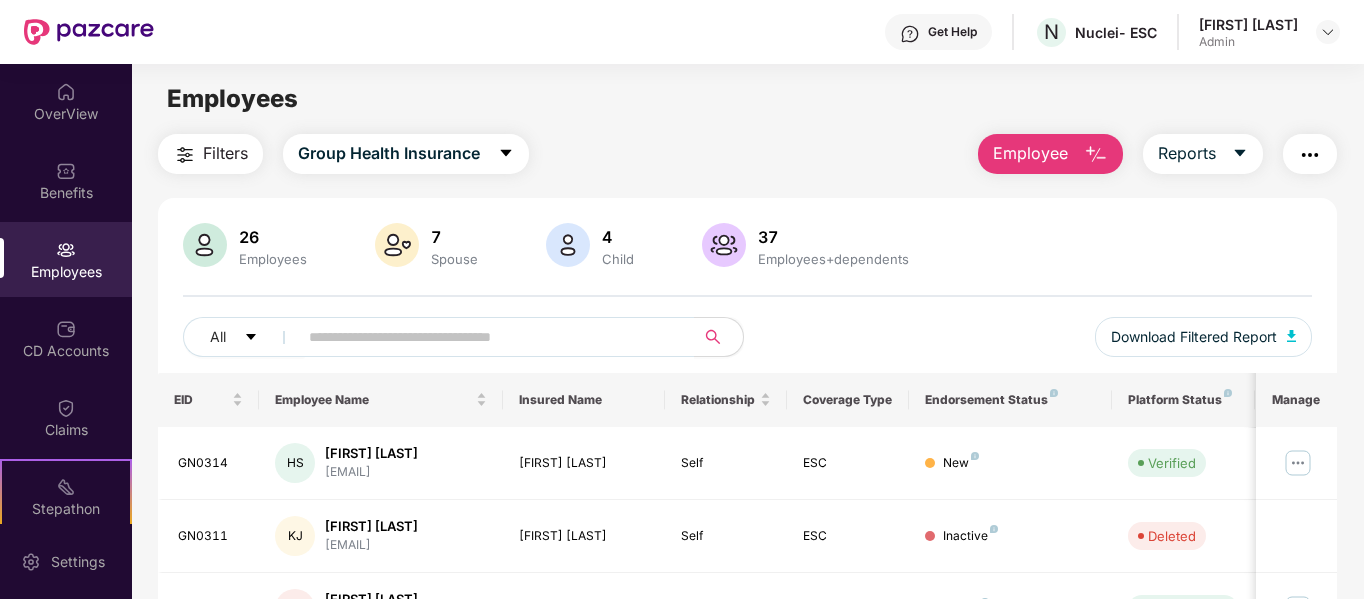 click at bounding box center (1096, 155) 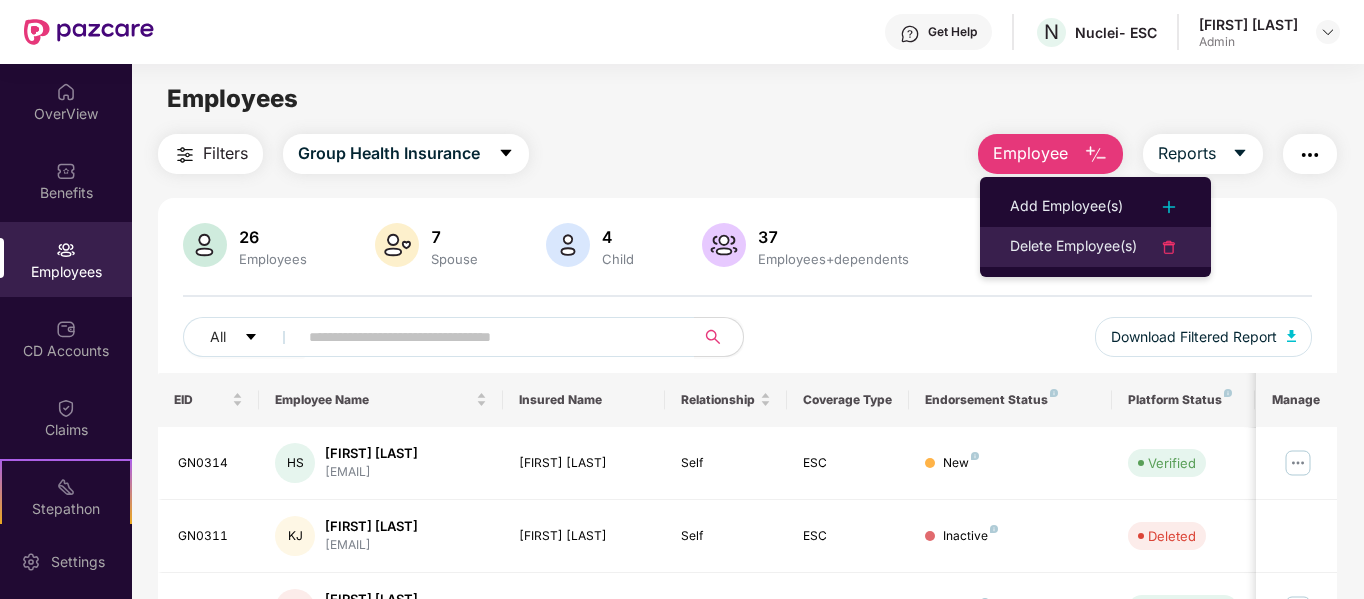 click on "Delete Employee(s)" at bounding box center [1073, 247] 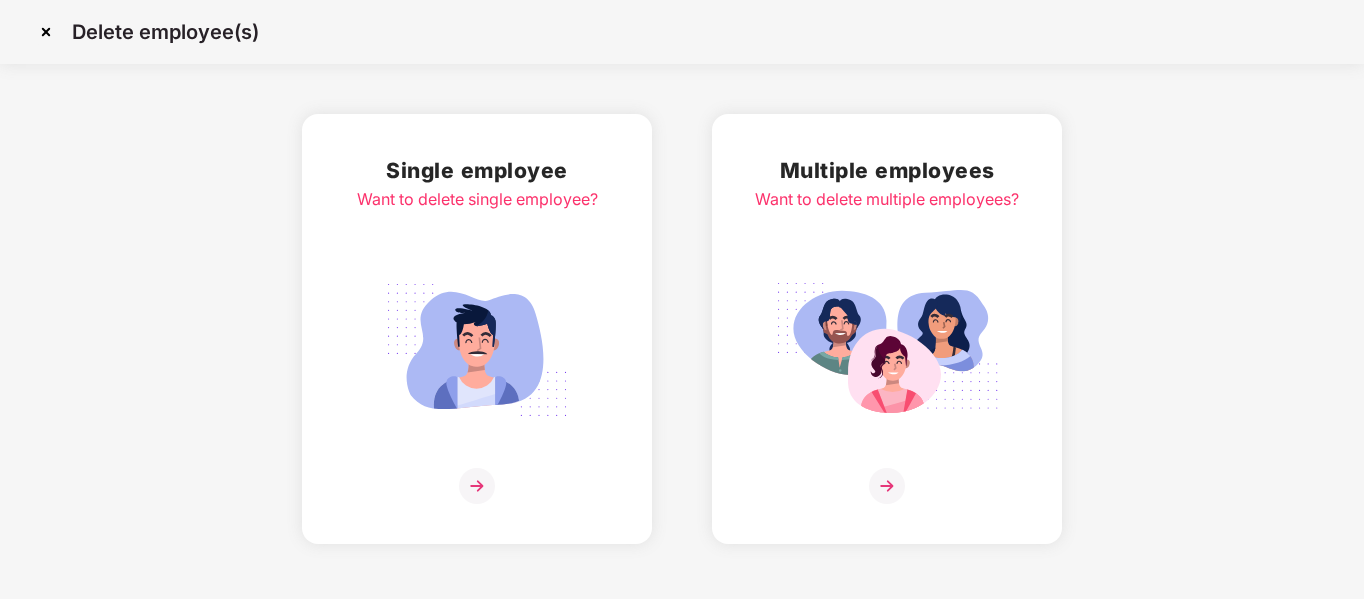 click at bounding box center (477, 350) 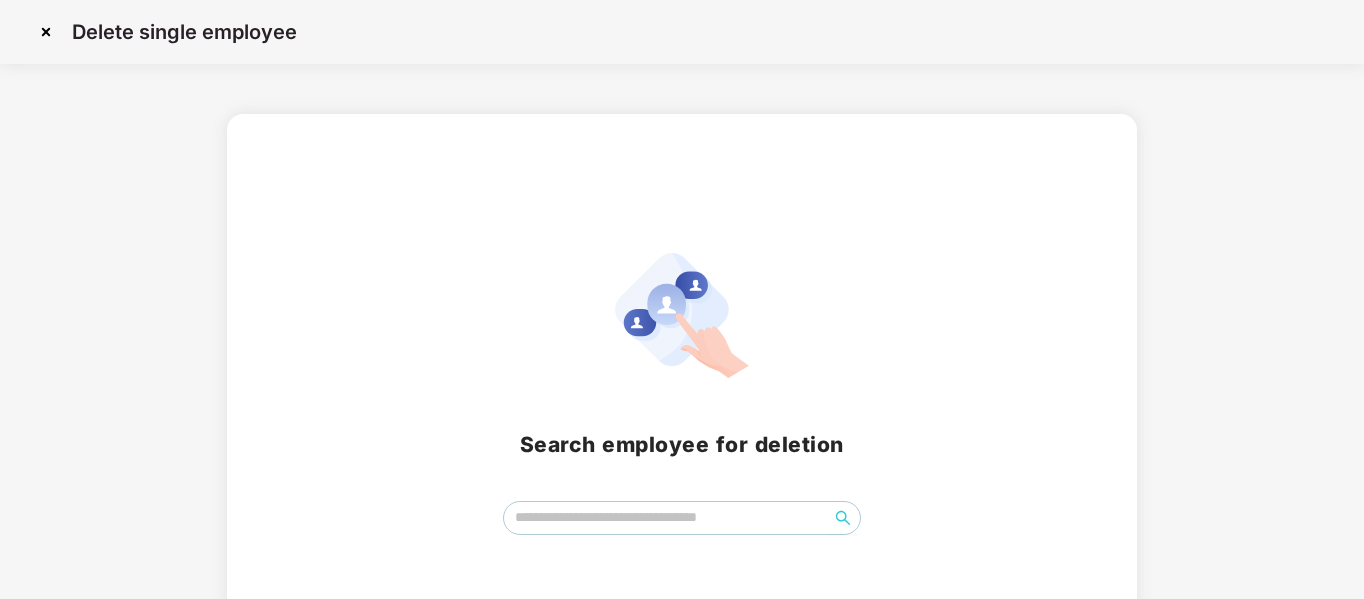 scroll, scrollTop: 75, scrollLeft: 0, axis: vertical 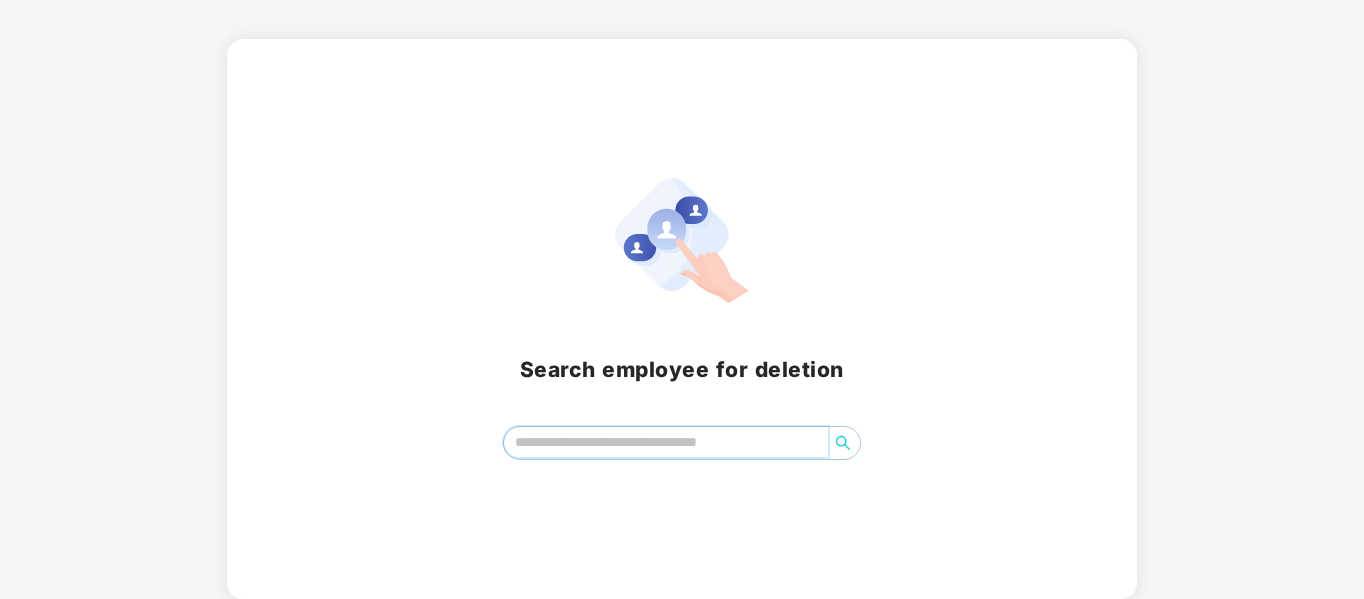 click at bounding box center [666, 442] 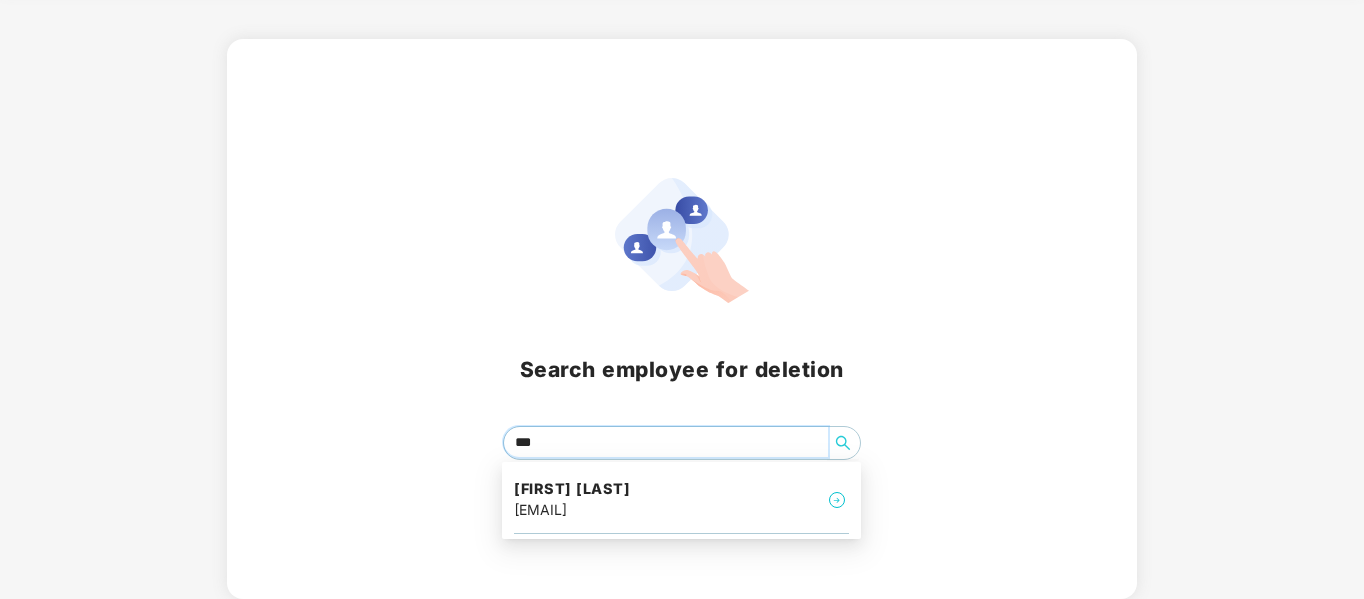 type on "****" 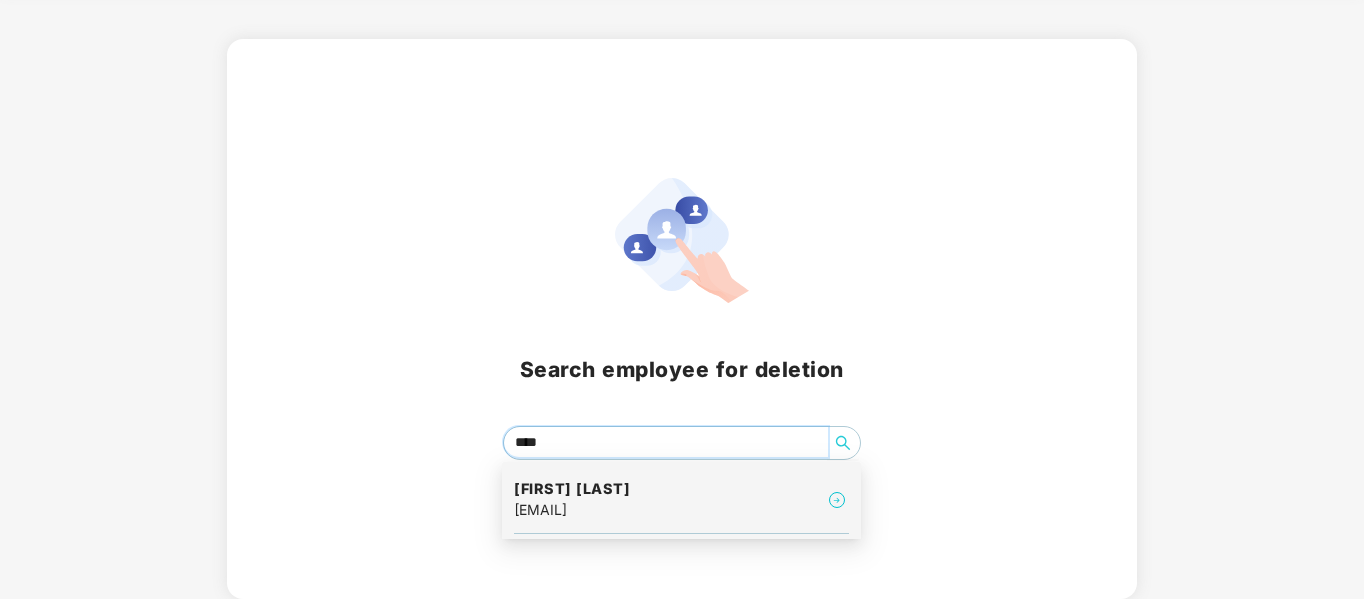 click on "[EMAIL]" at bounding box center [572, 510] 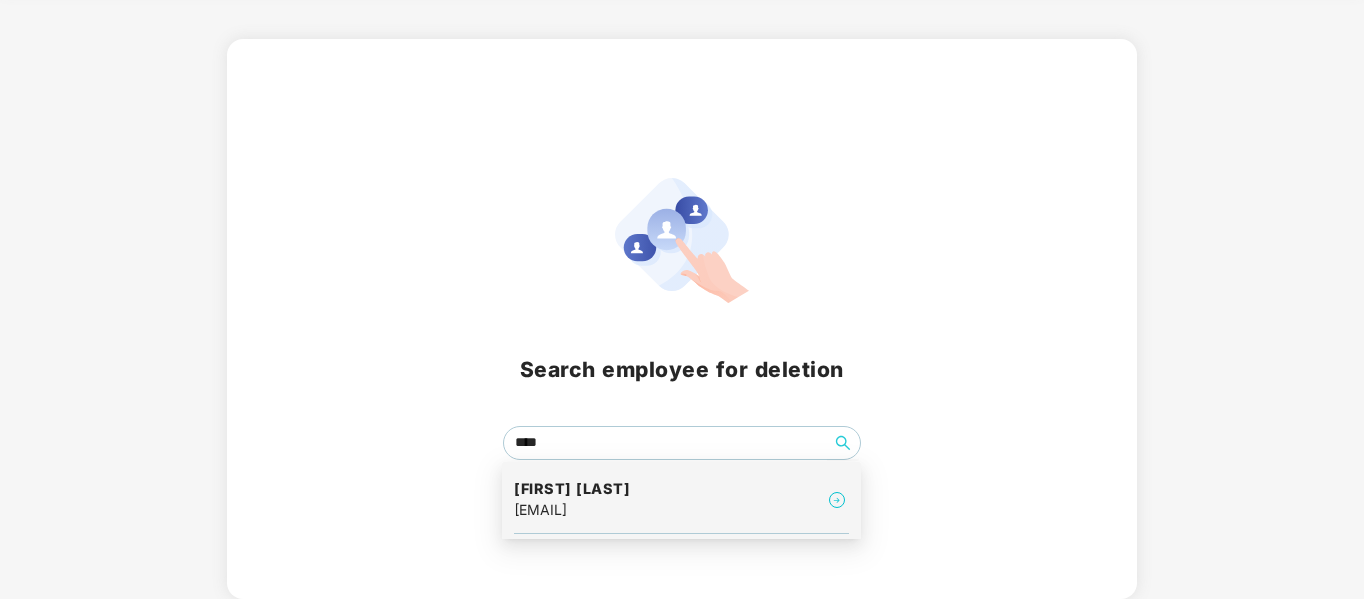 scroll, scrollTop: 0, scrollLeft: 0, axis: both 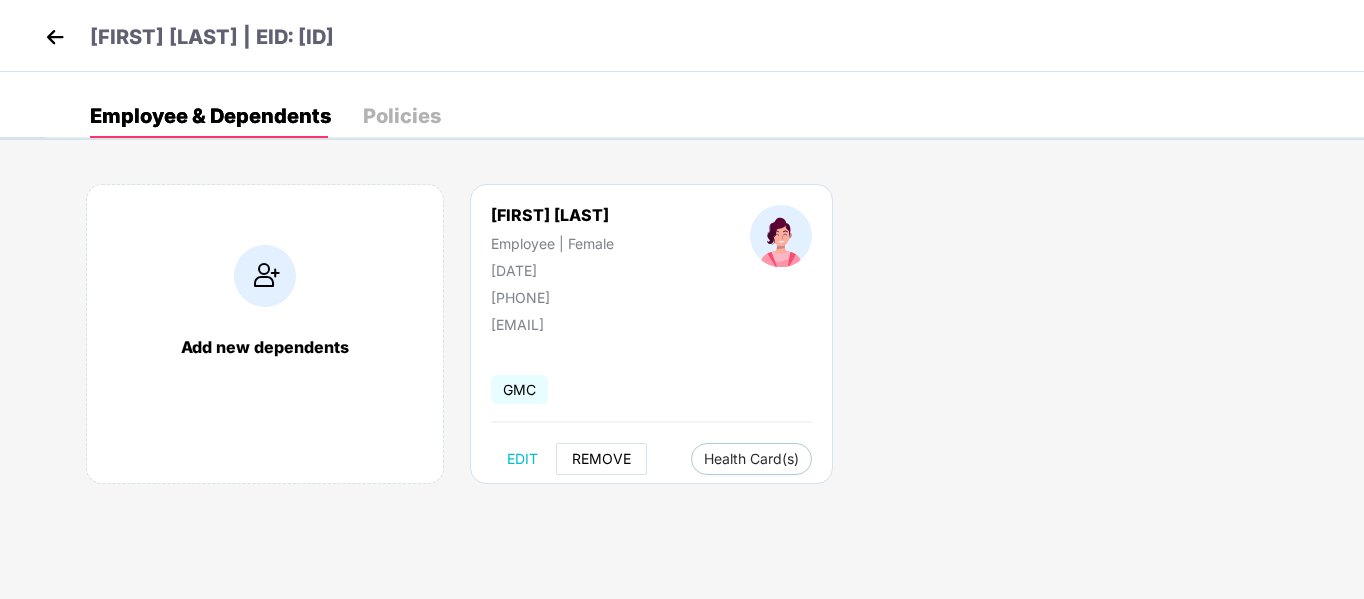 click on "REMOVE" at bounding box center (601, 459) 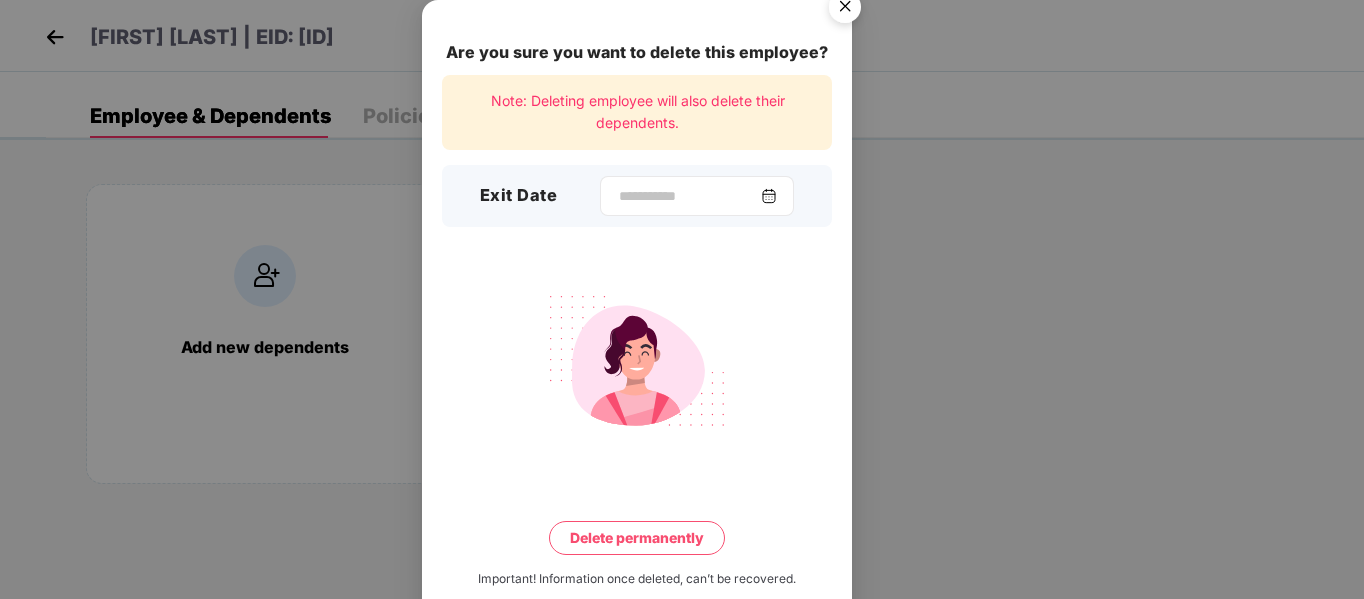 click at bounding box center [769, 196] 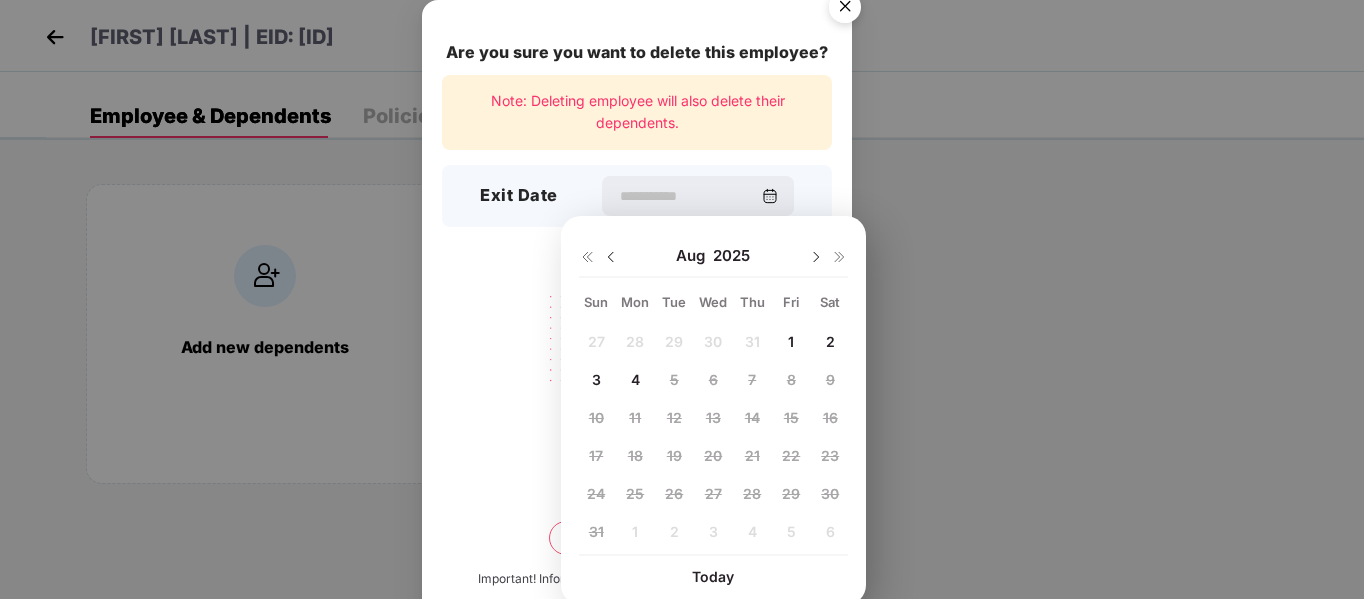 click at bounding box center (611, 257) 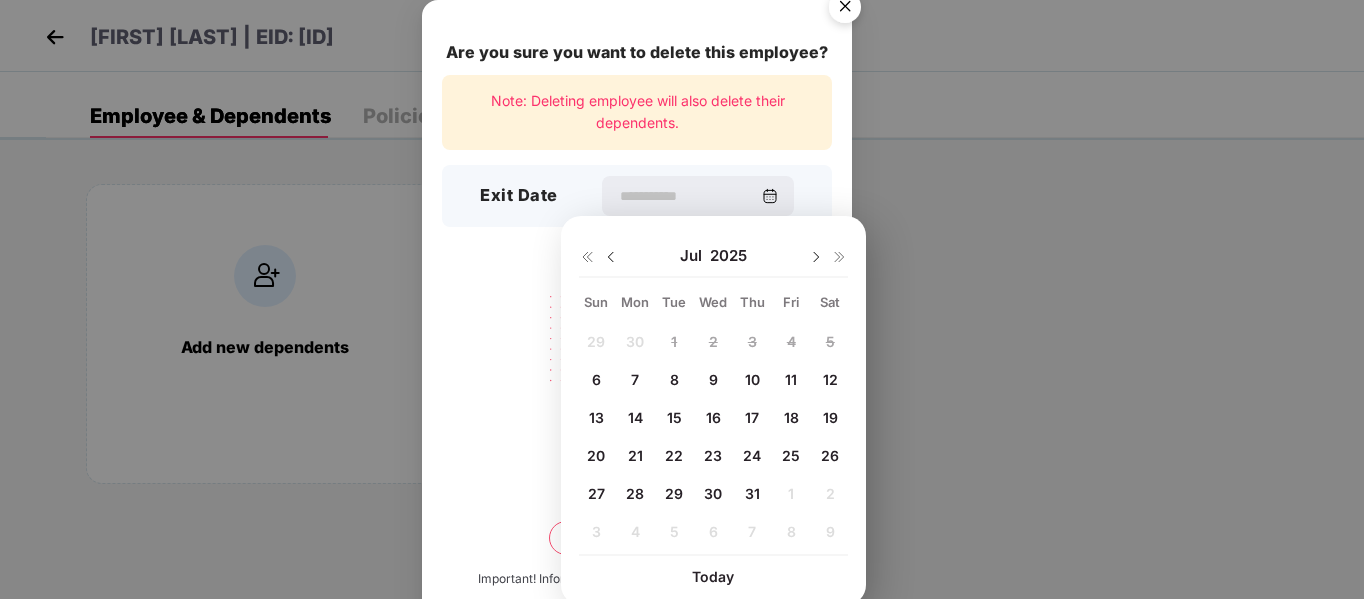 click on "25" at bounding box center [791, 455] 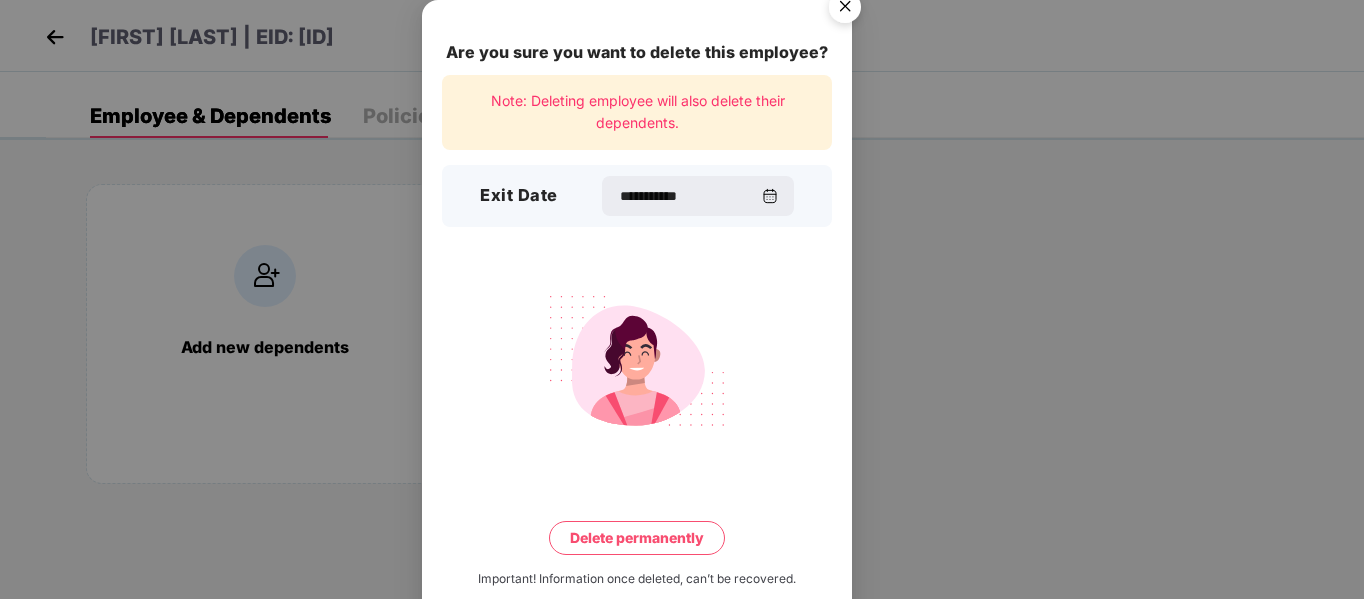 click on "Delete permanently" at bounding box center (637, 538) 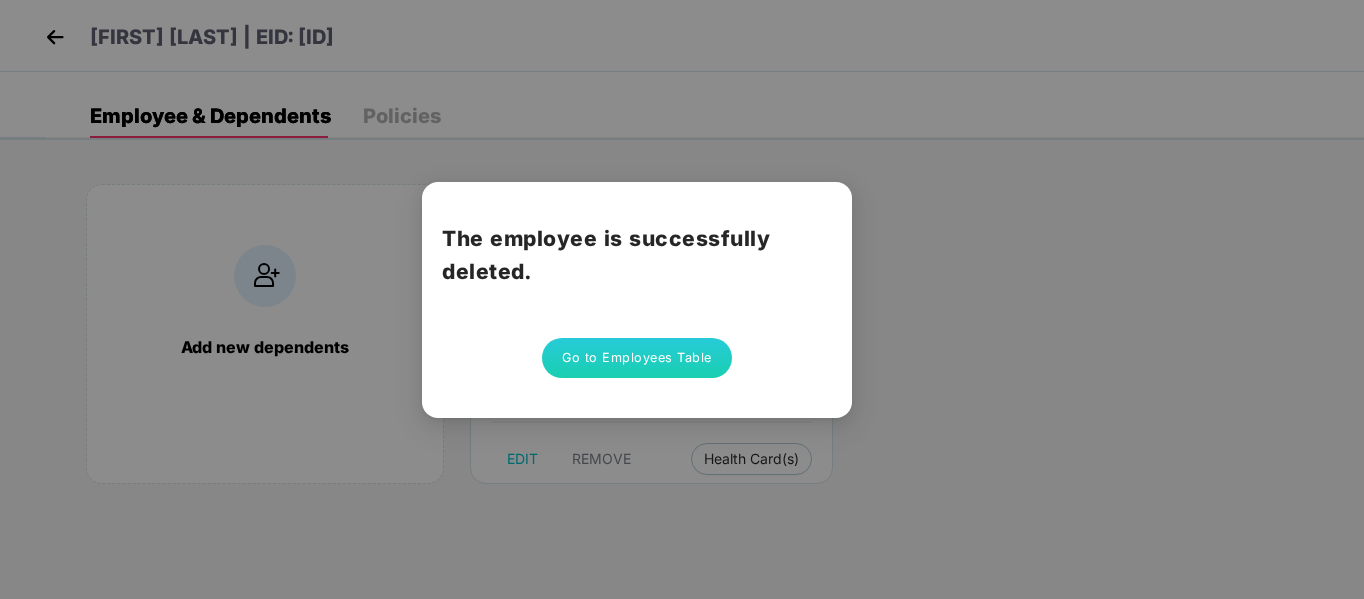 click on "Go to Employees Table" at bounding box center [637, 358] 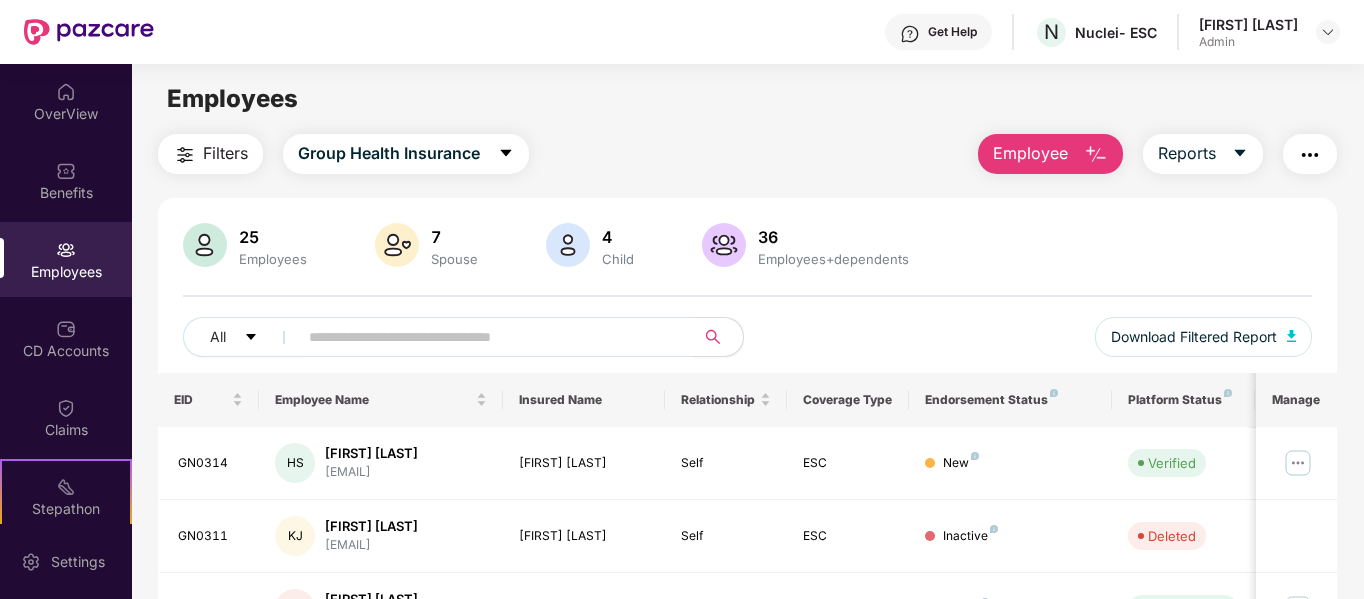 click at bounding box center (1096, 155) 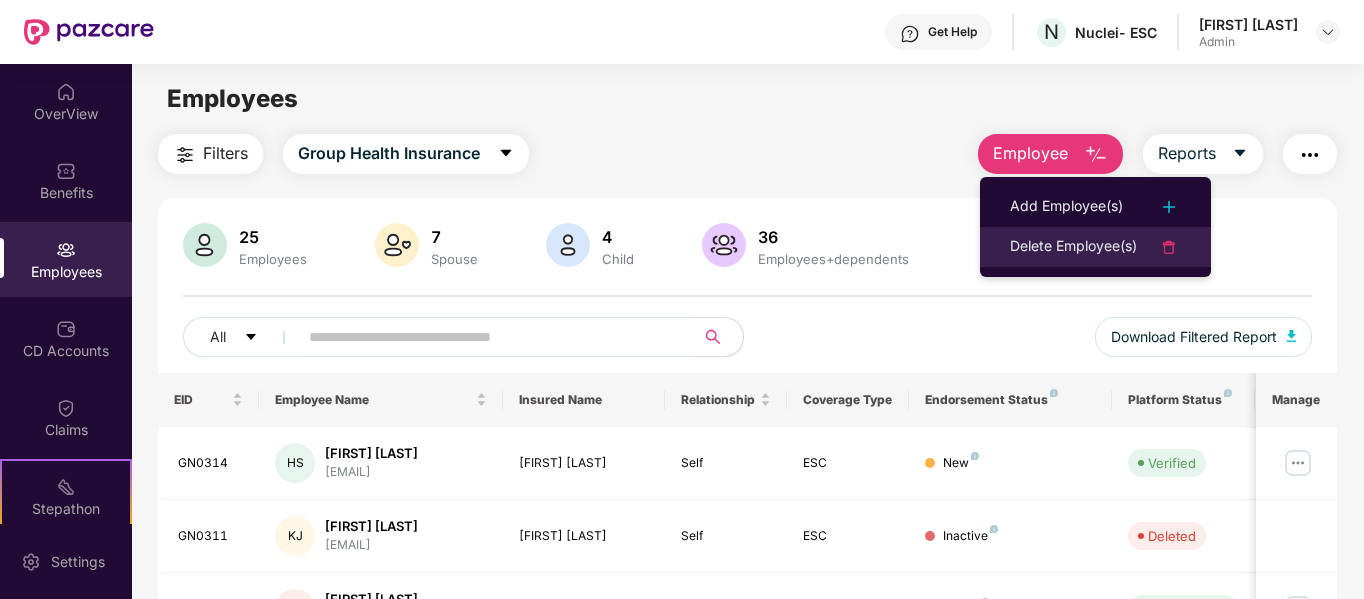 click on "Delete Employee(s)" at bounding box center [1073, 247] 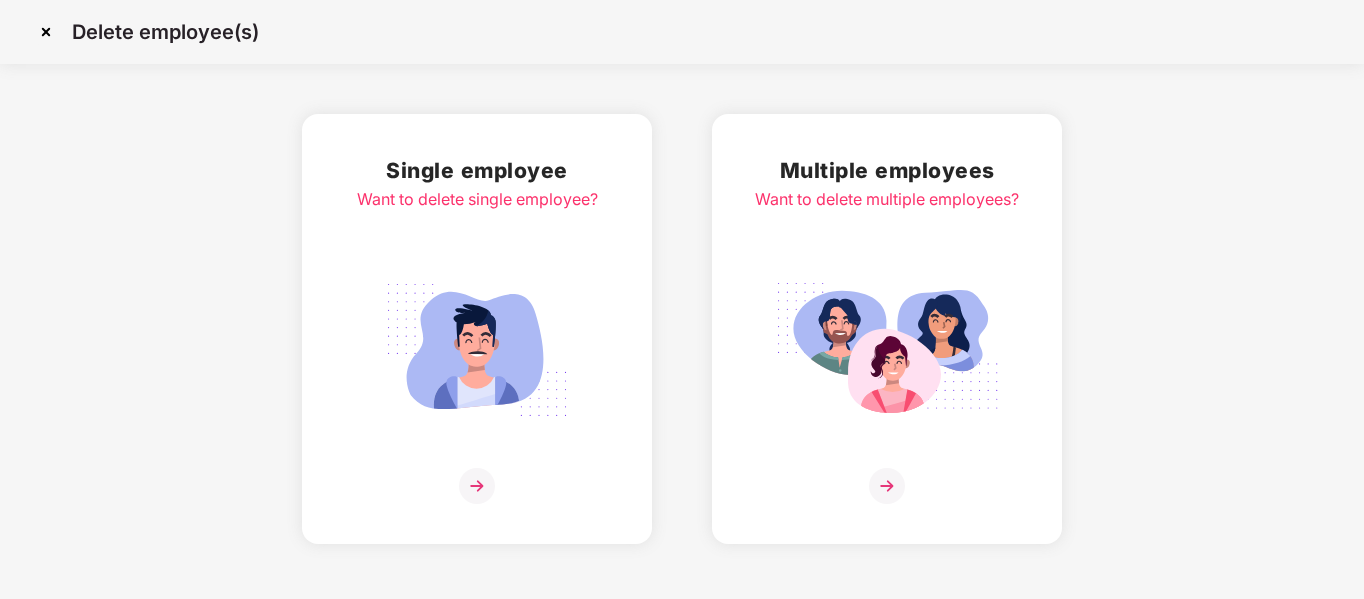 click at bounding box center (477, 350) 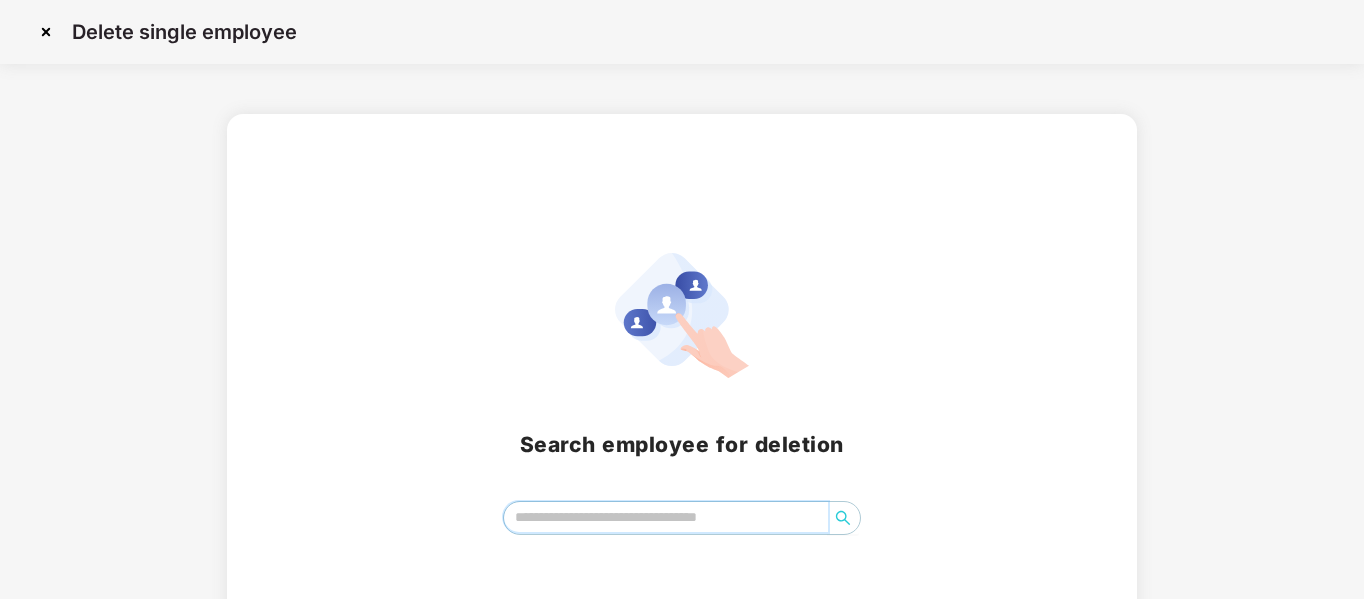 click at bounding box center [666, 517] 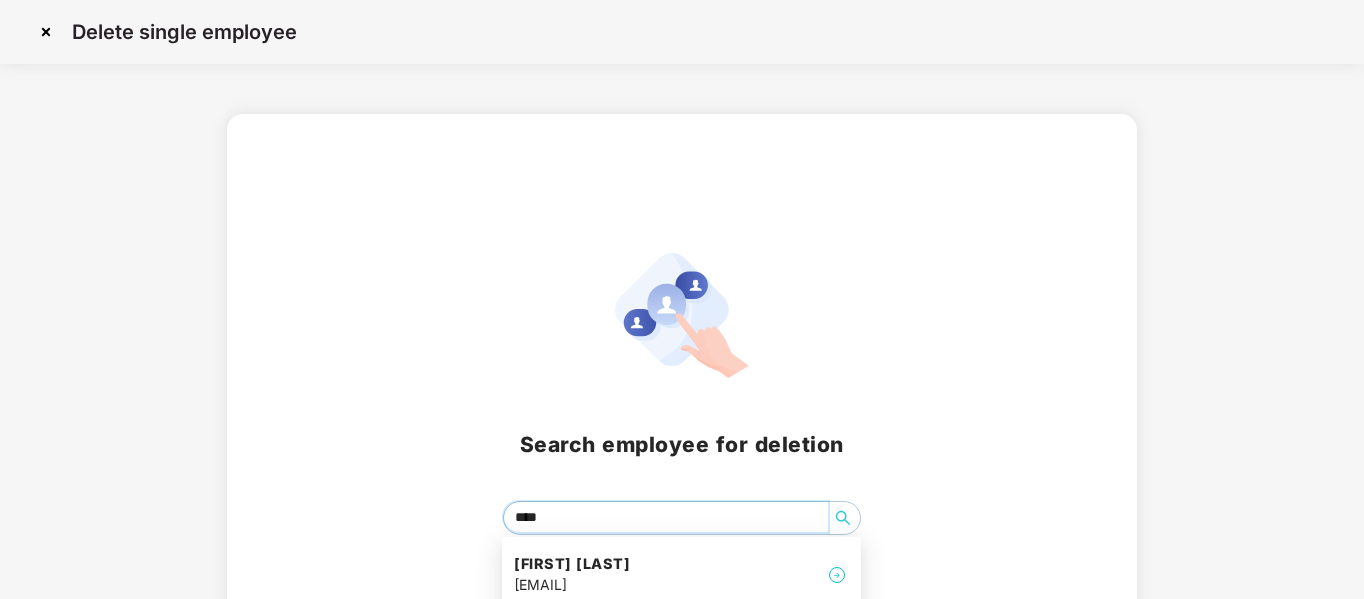 type on "*****" 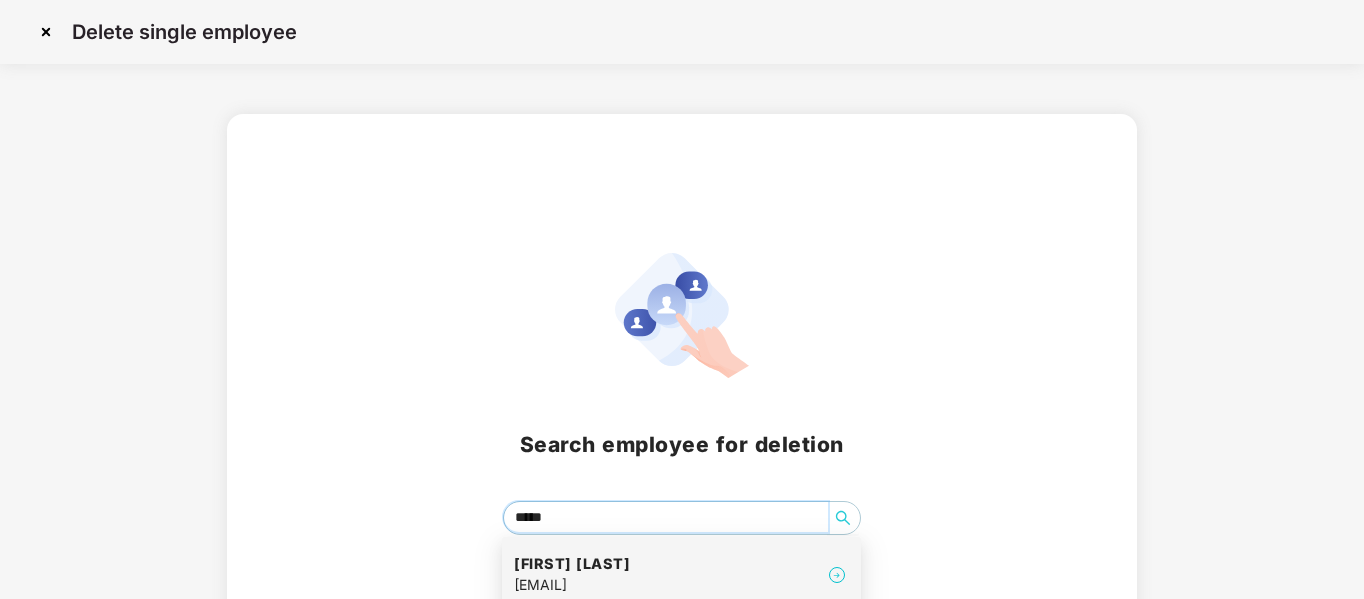 click on "[FIRST] [LAST]" at bounding box center [572, 564] 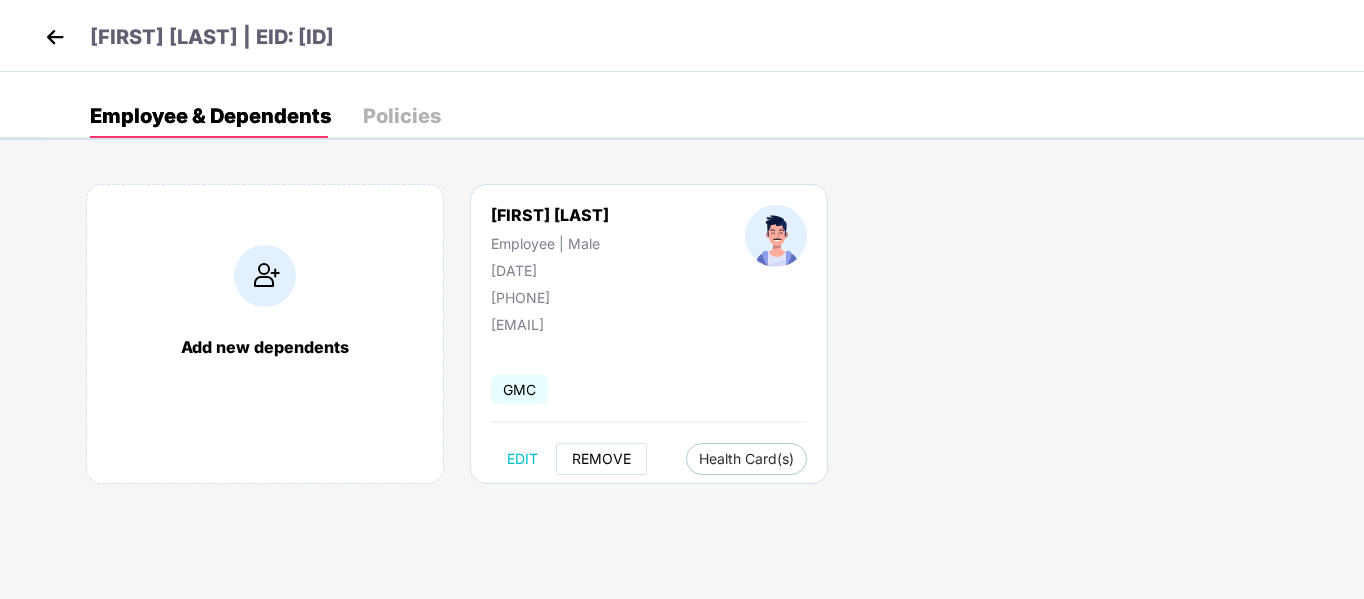 click on "REMOVE" at bounding box center [601, 459] 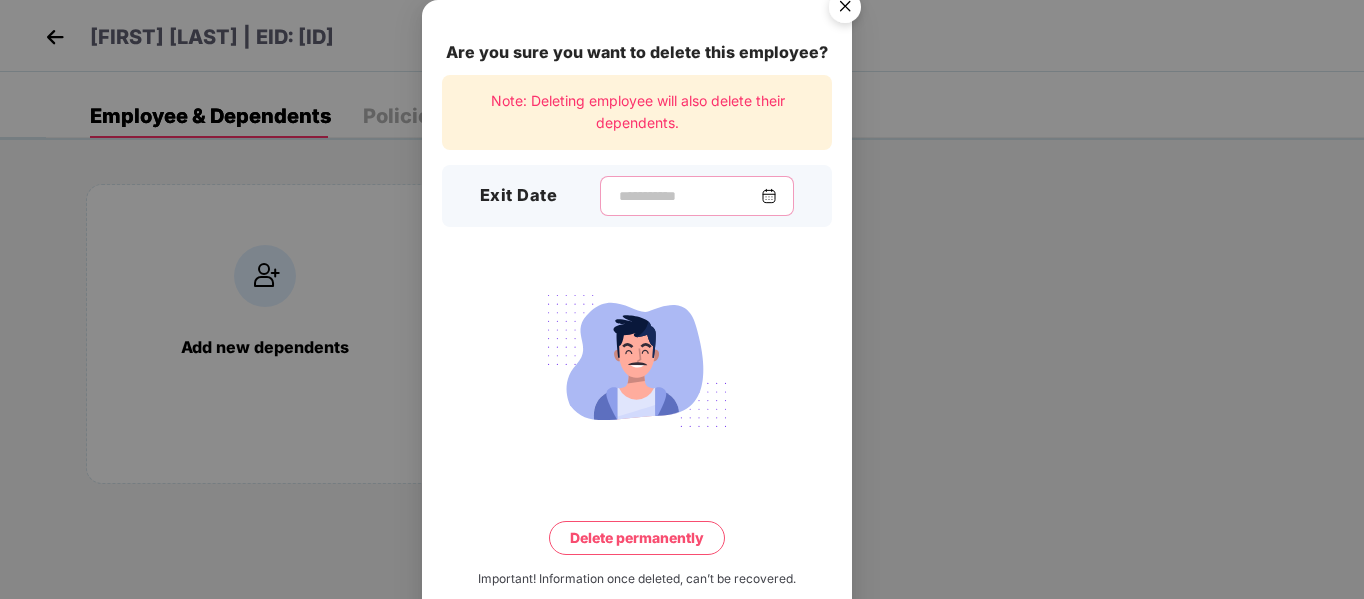 click at bounding box center [689, 196] 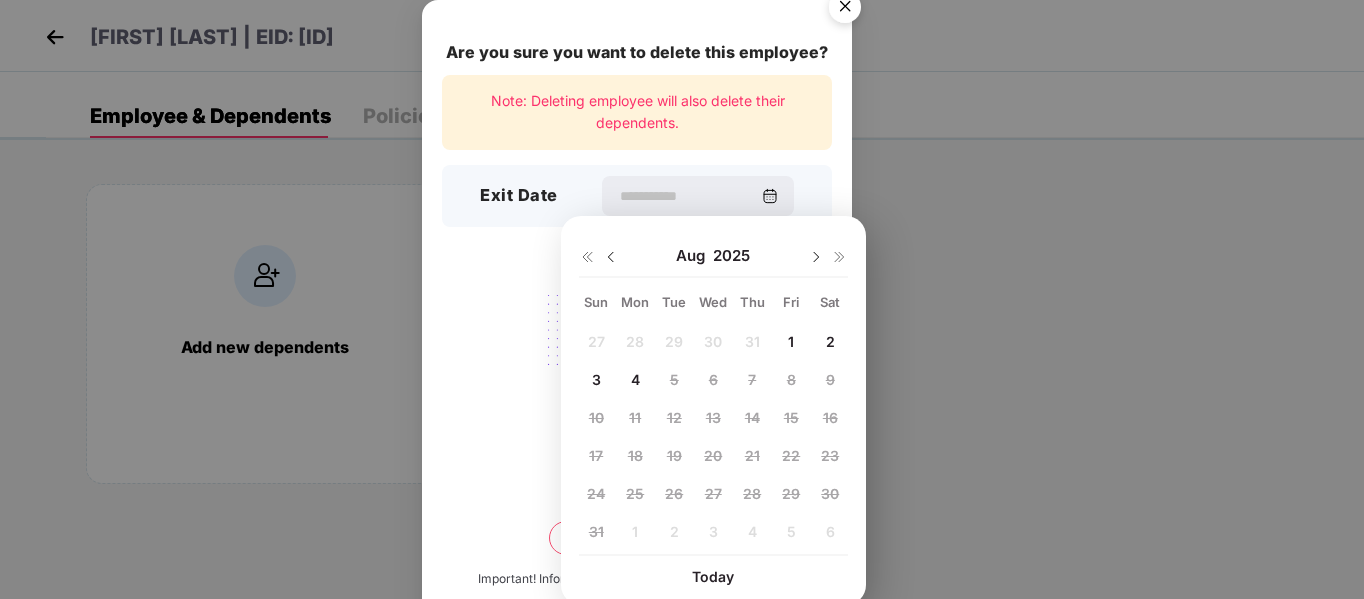 click at bounding box center [611, 257] 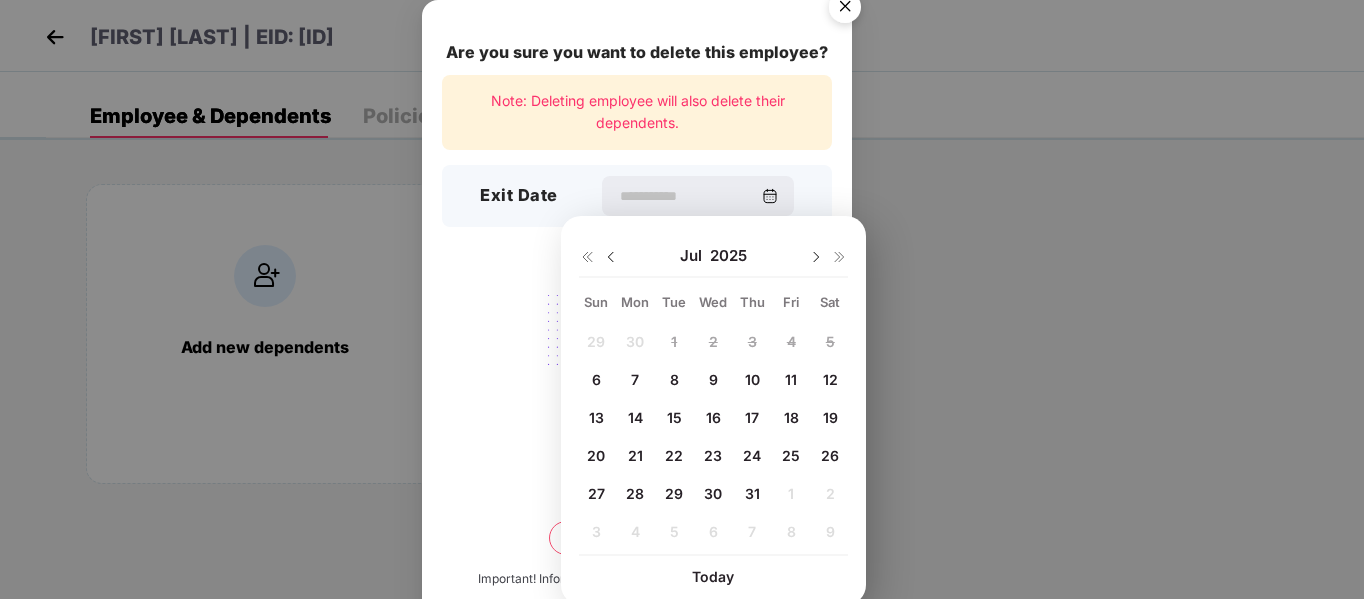click on "31" at bounding box center (752, 493) 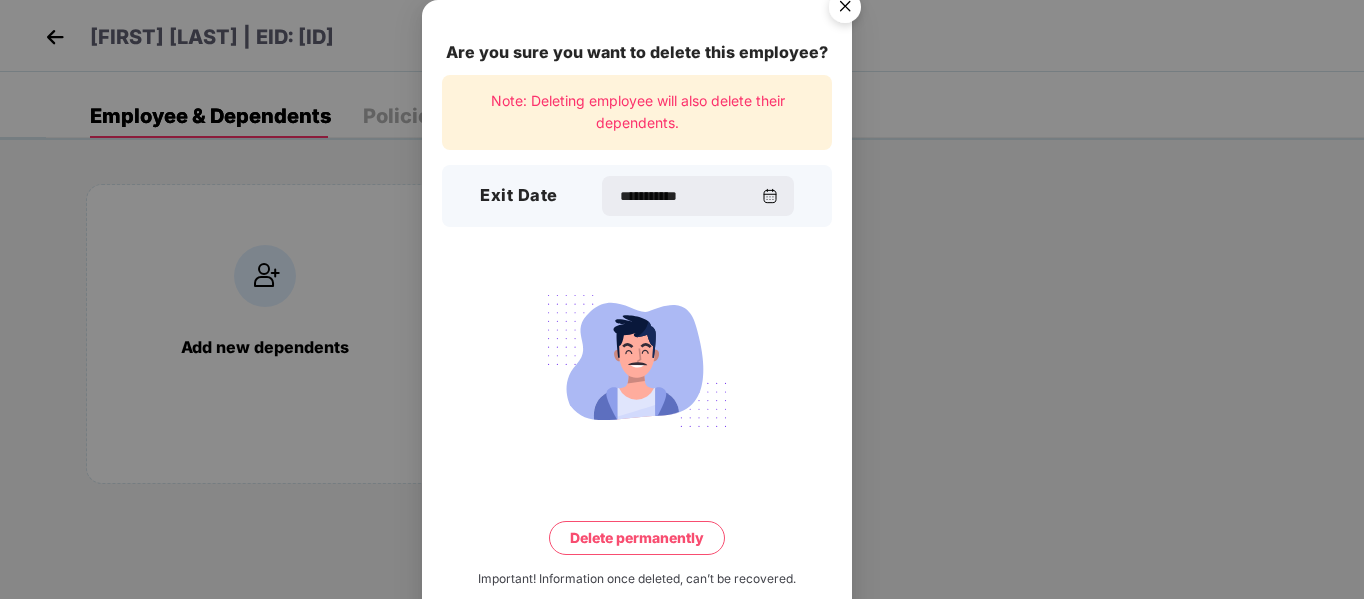 click on "Delete permanently" at bounding box center (637, 538) 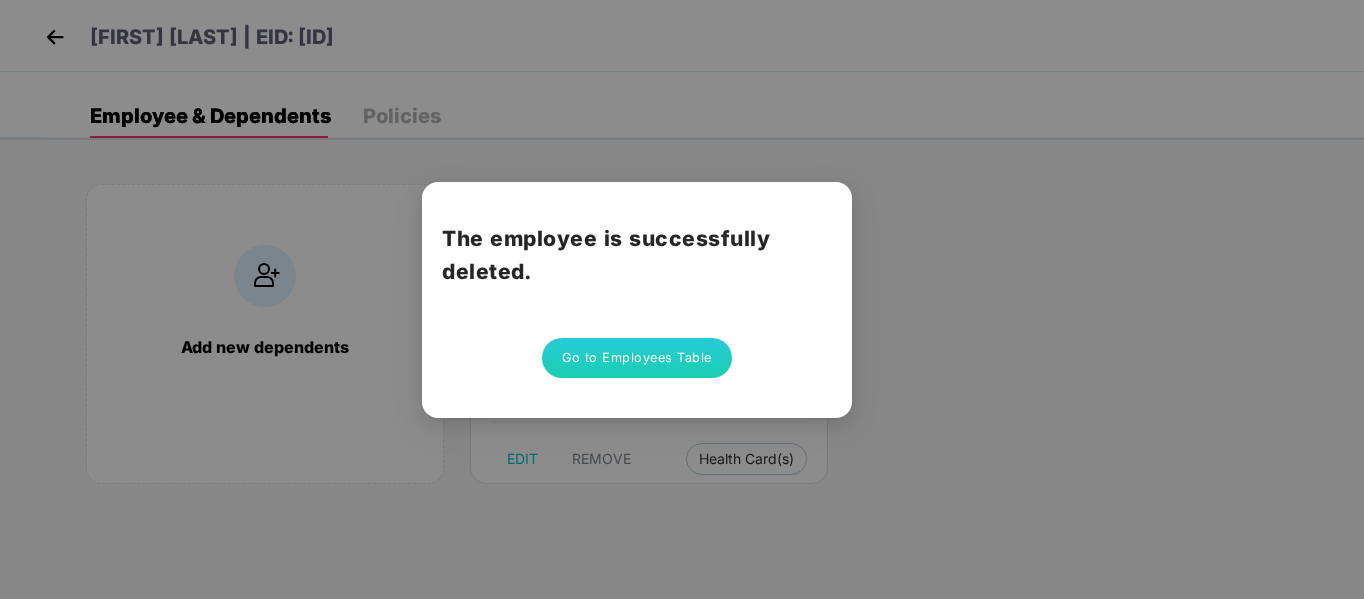 click on "Go to Employees Table" at bounding box center (637, 358) 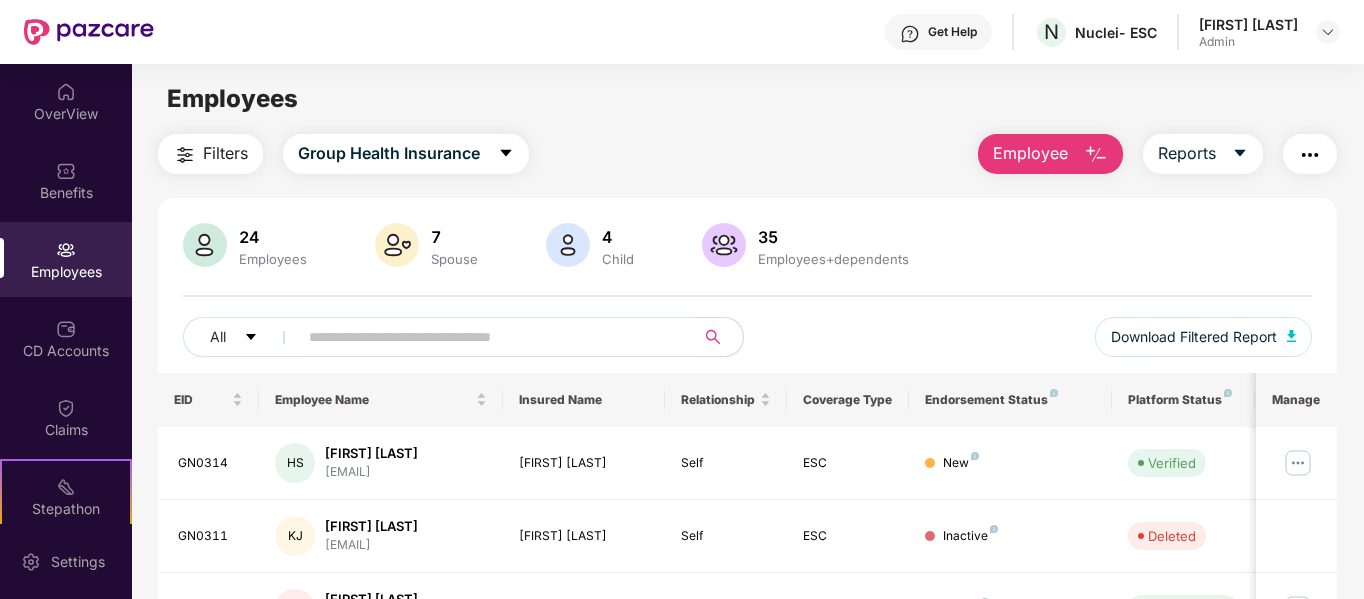 click on "Employee" at bounding box center [1030, 153] 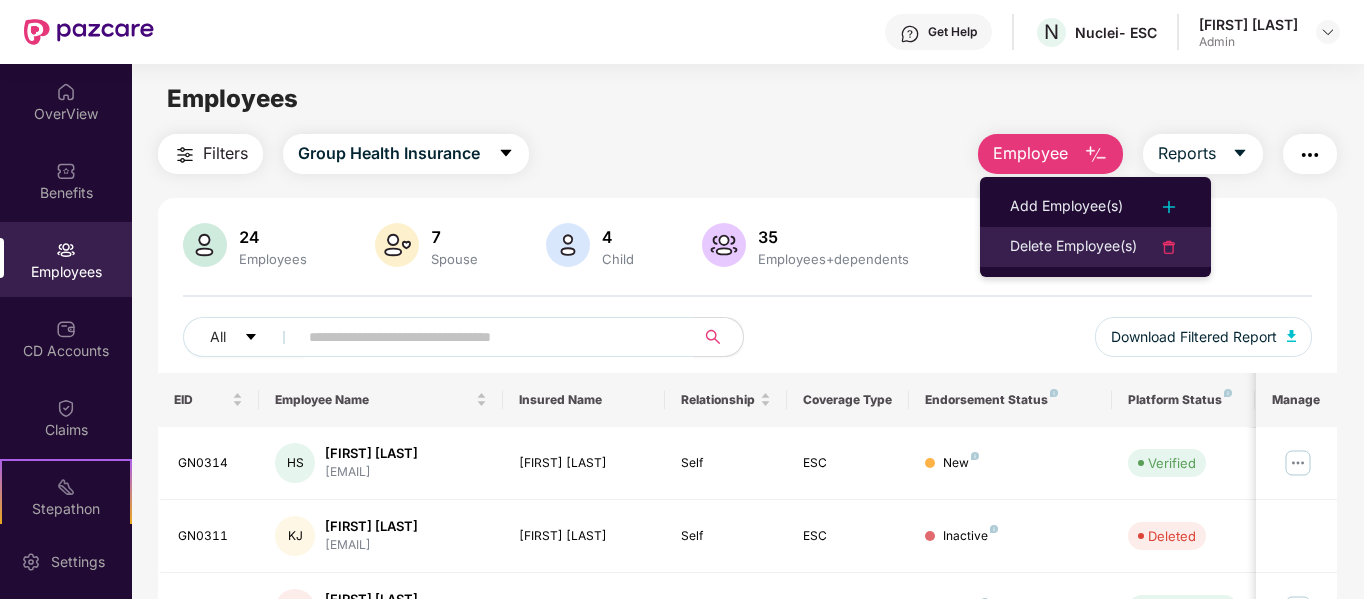 click on "Delete Employee(s)" at bounding box center (1073, 247) 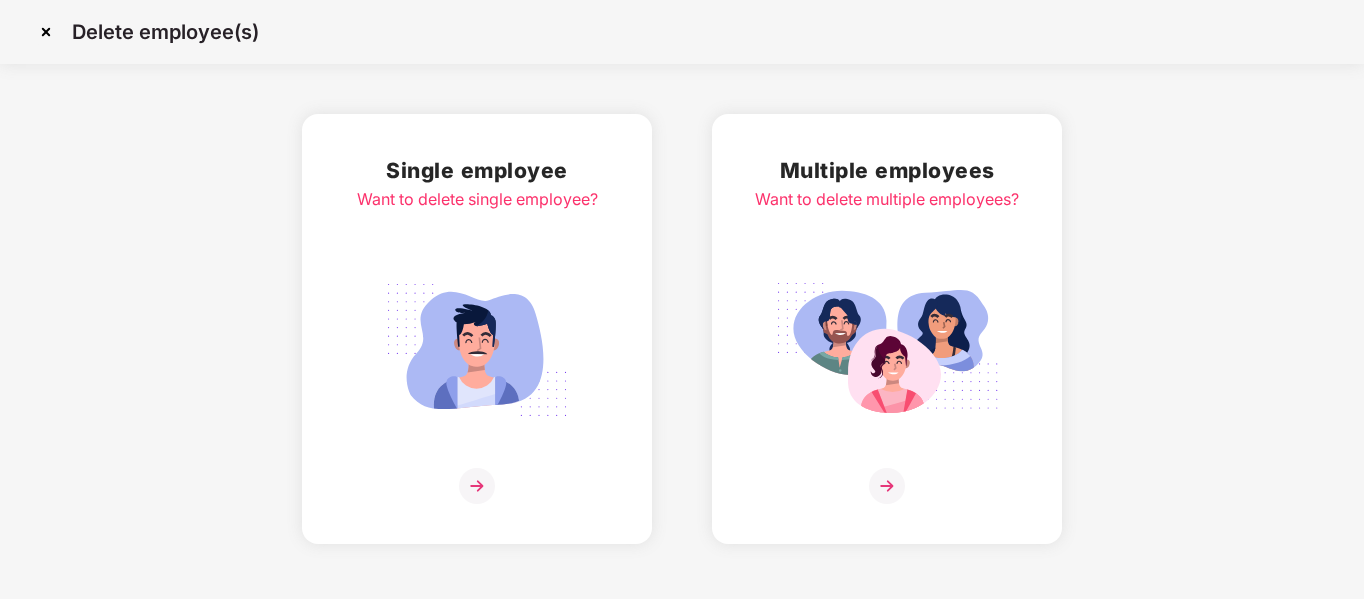 click at bounding box center (477, 350) 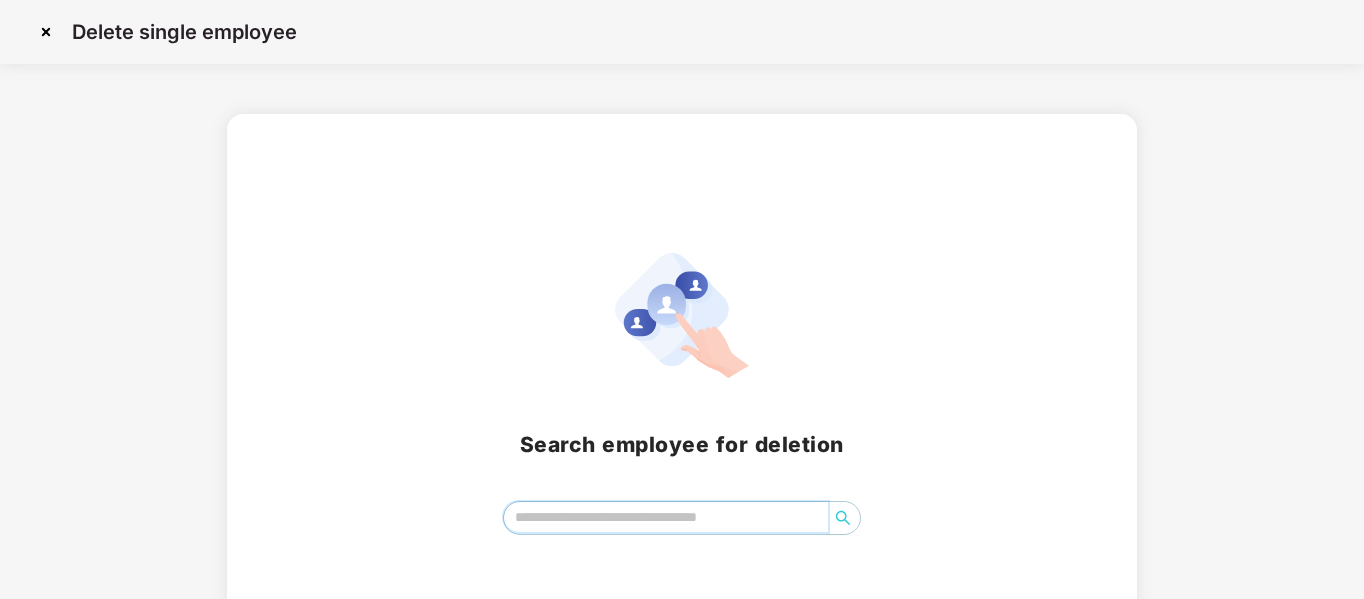 click at bounding box center (666, 517) 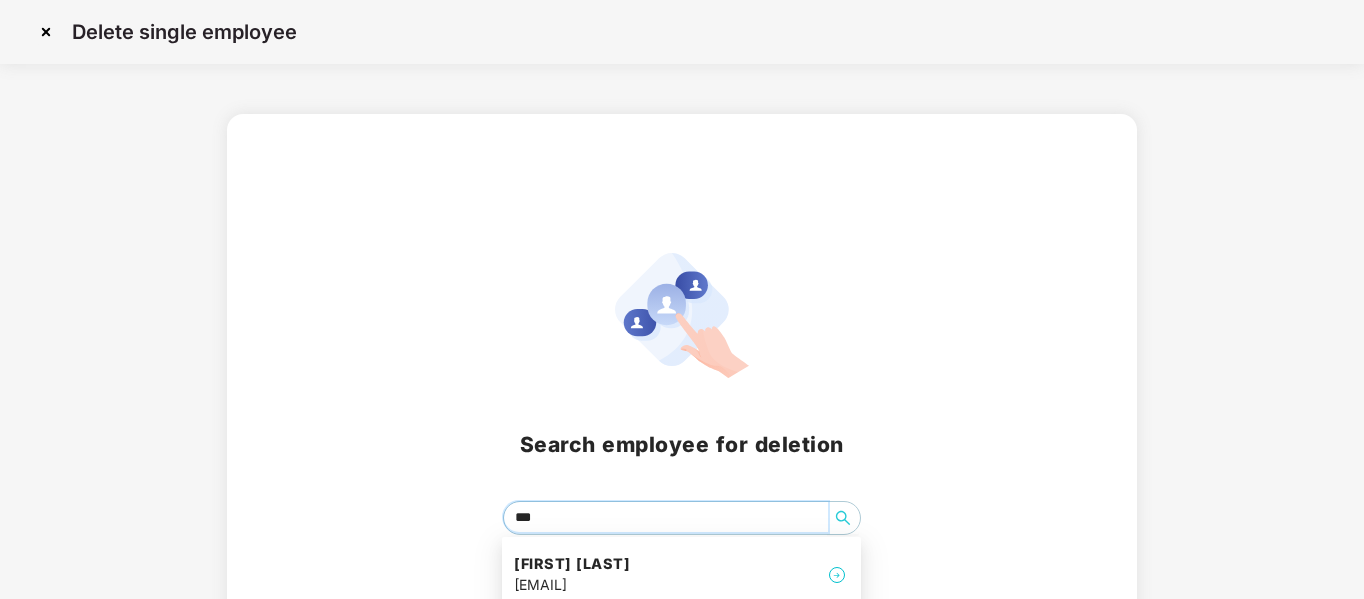 type on "****" 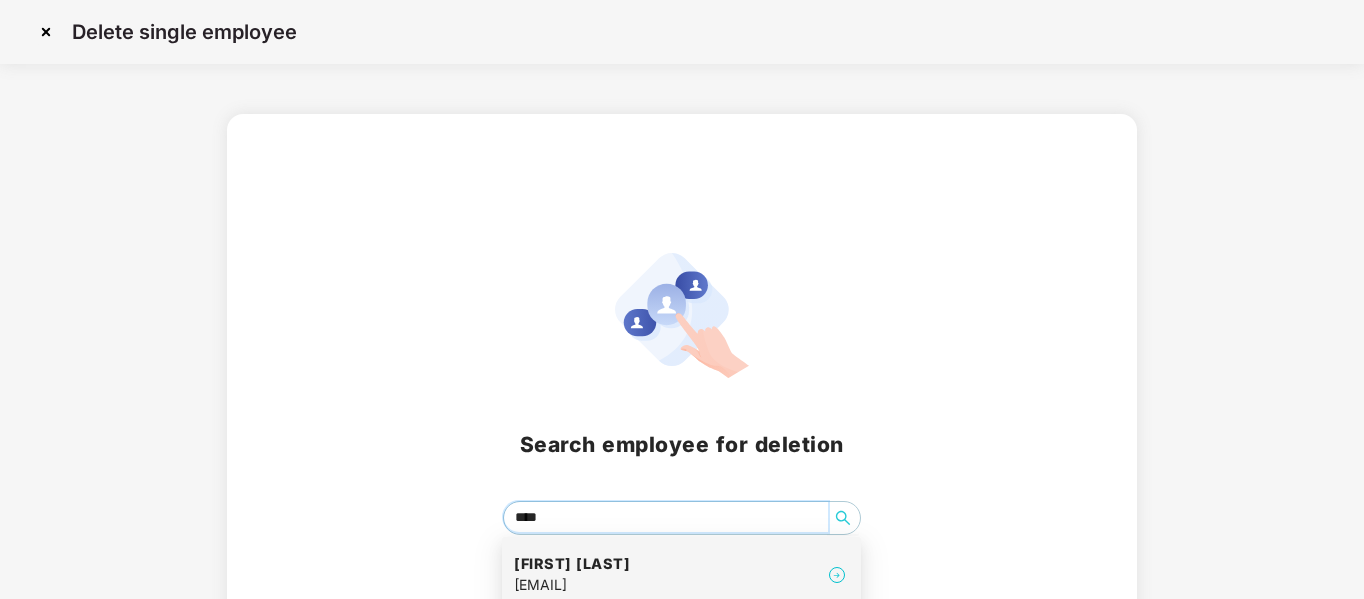 click on "[FIRST] [LAST]" at bounding box center [572, 564] 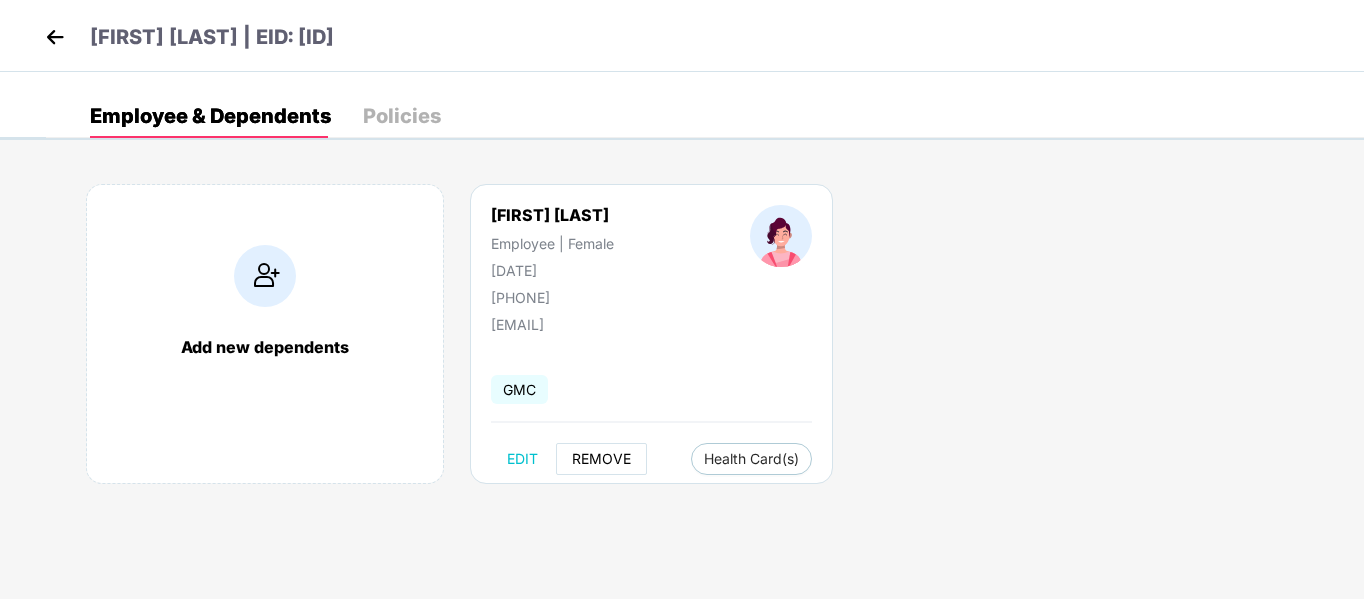 click on "REMOVE" at bounding box center [601, 459] 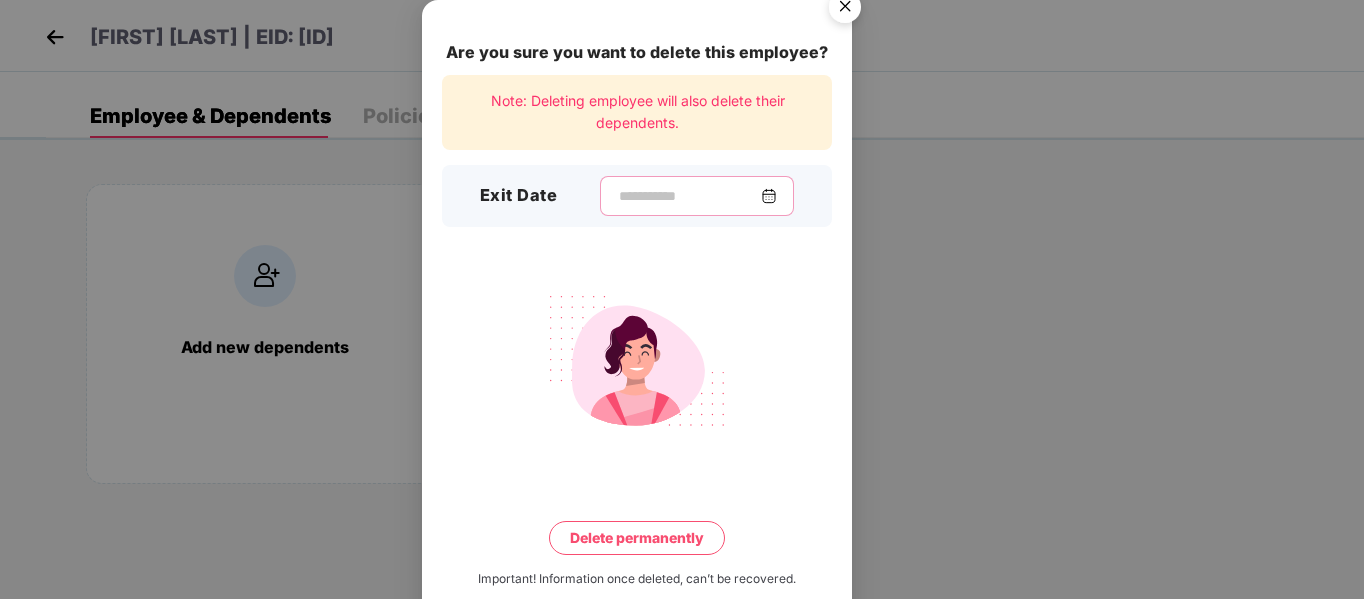 click at bounding box center [689, 196] 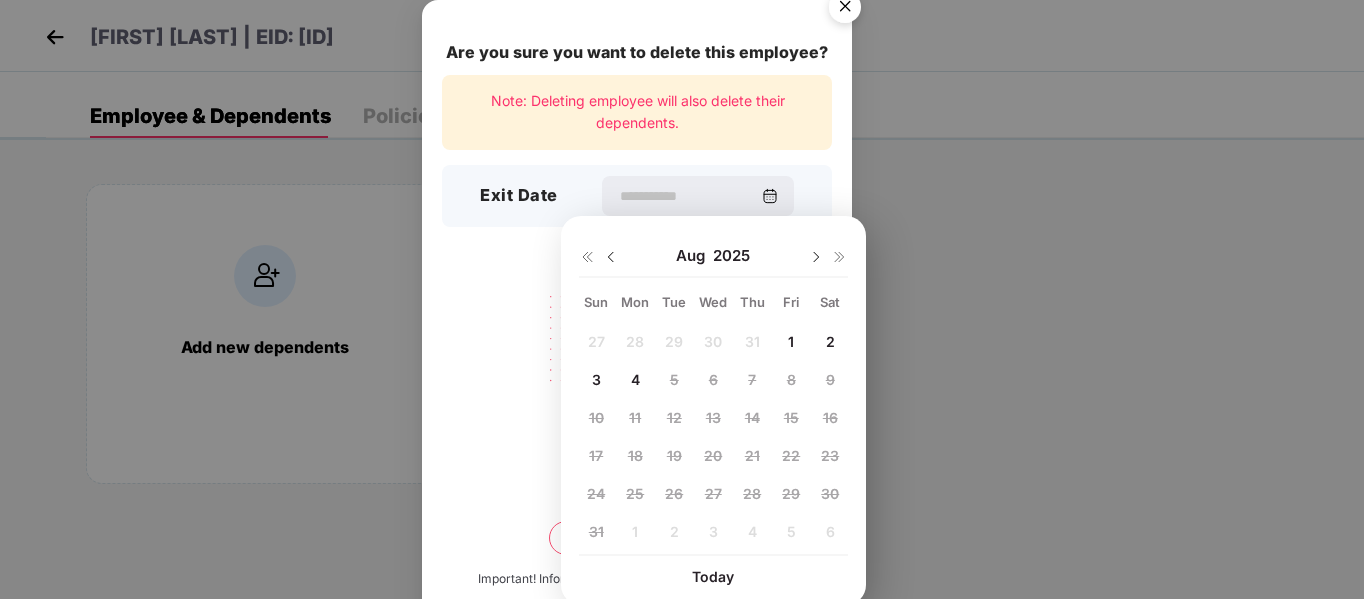 click on "1" at bounding box center [791, 341] 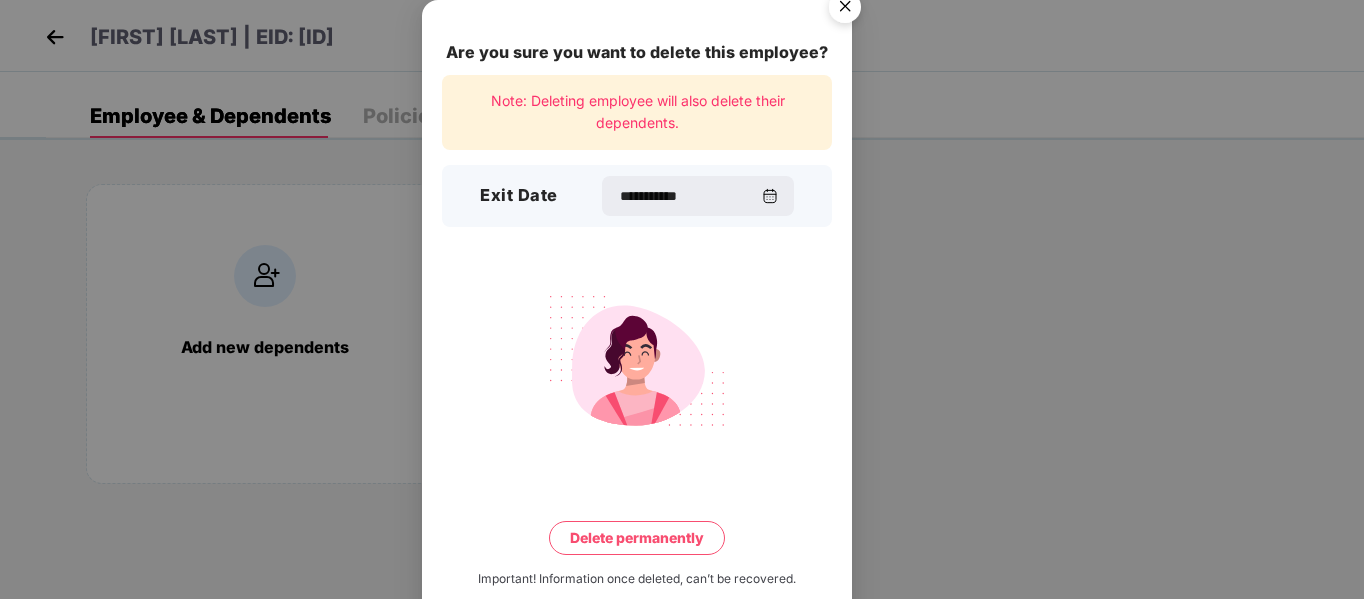 type on "**********" 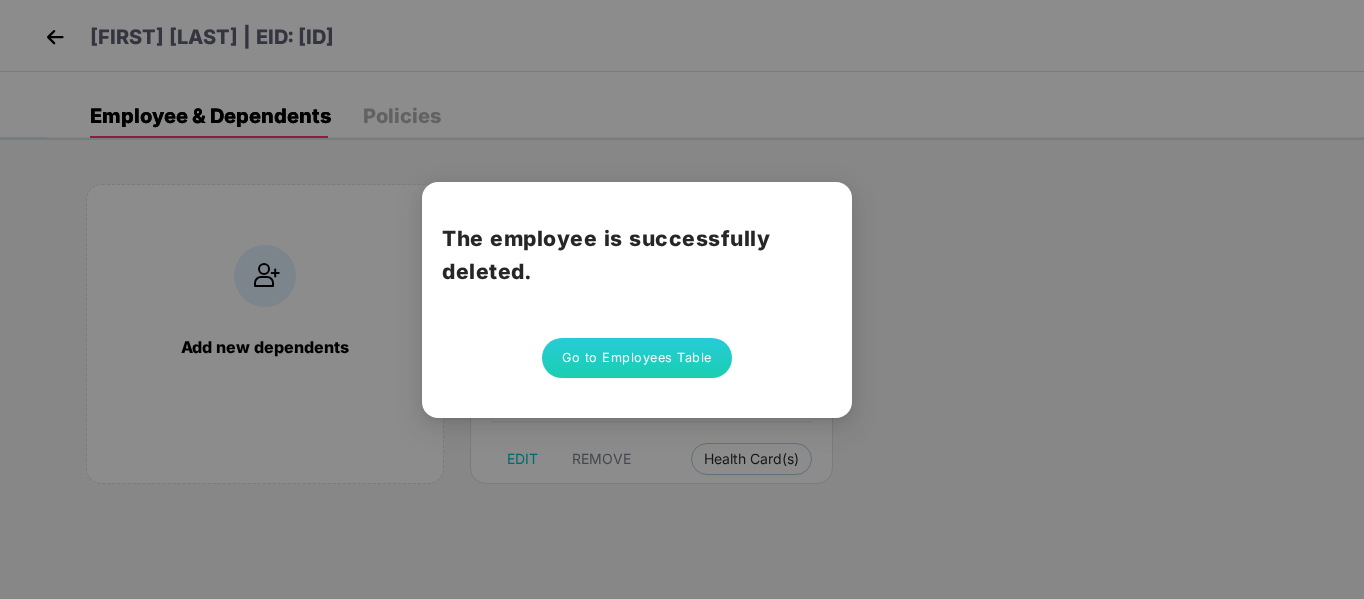 click on "Go to Employees Table" at bounding box center [637, 358] 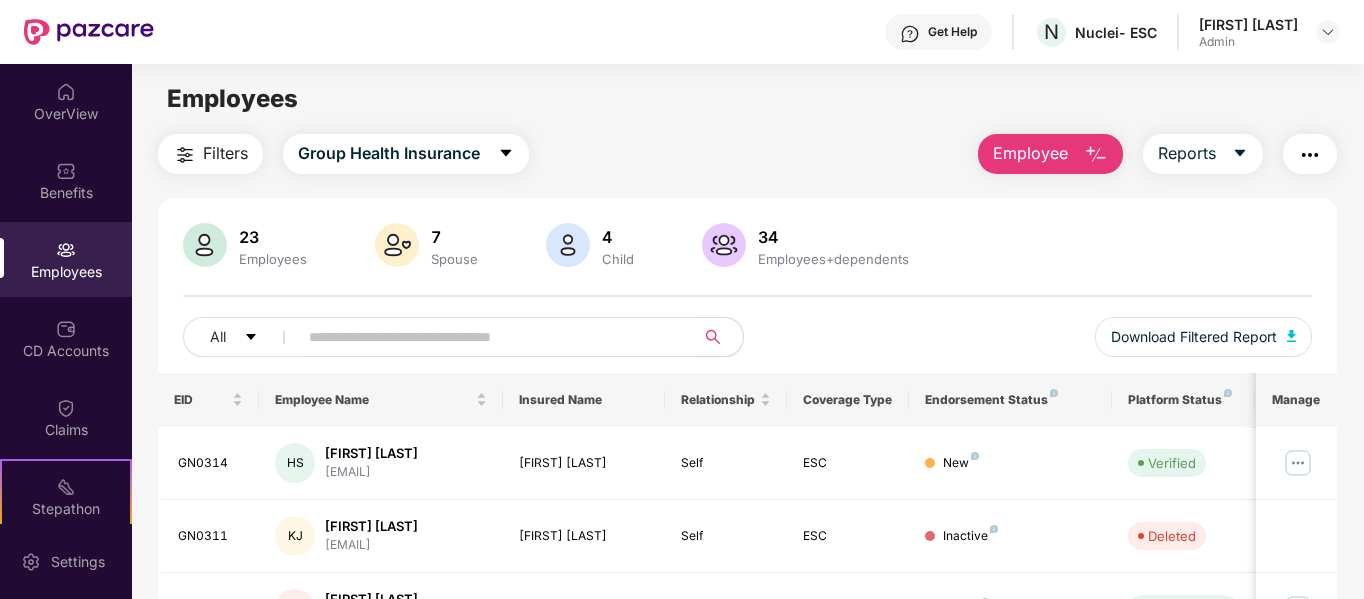 click on "Employee" at bounding box center (1030, 153) 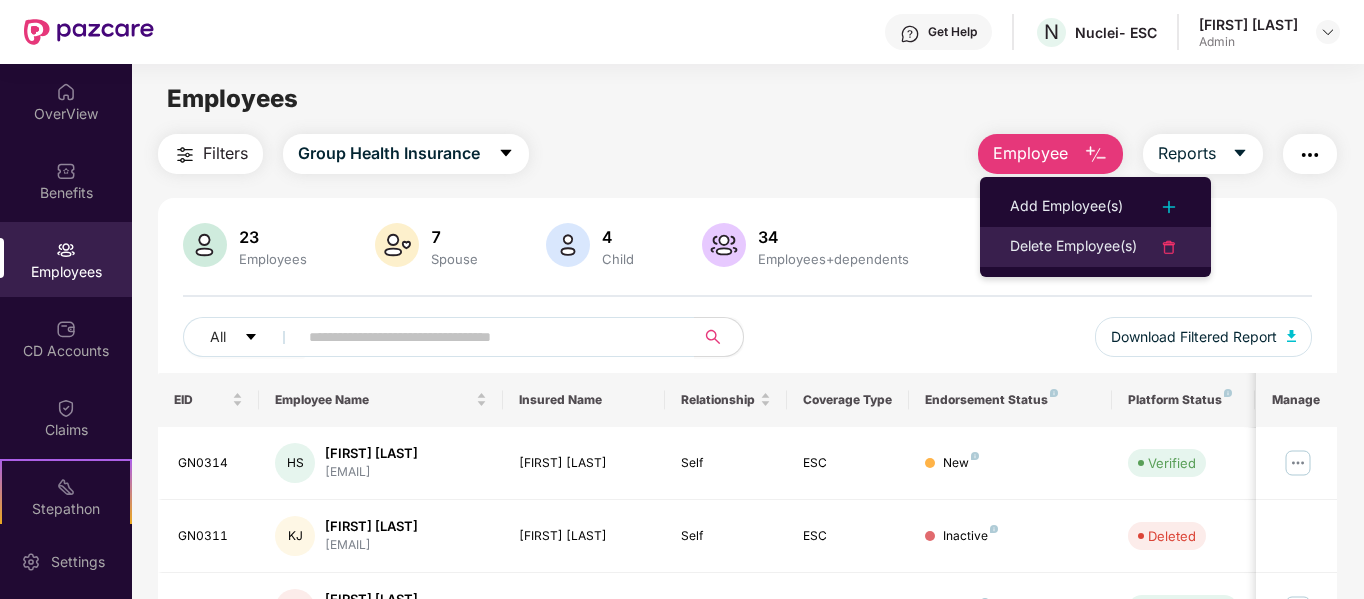 click on "Delete Employee(s)" at bounding box center (1073, 247) 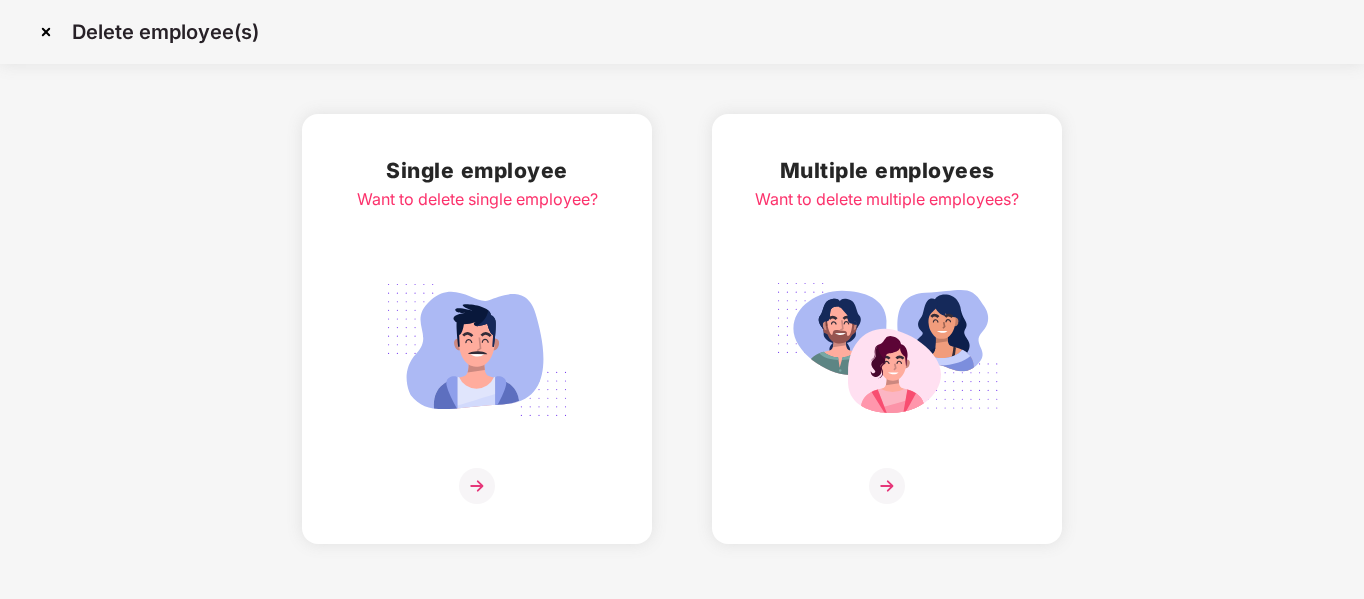 click at bounding box center [477, 350] 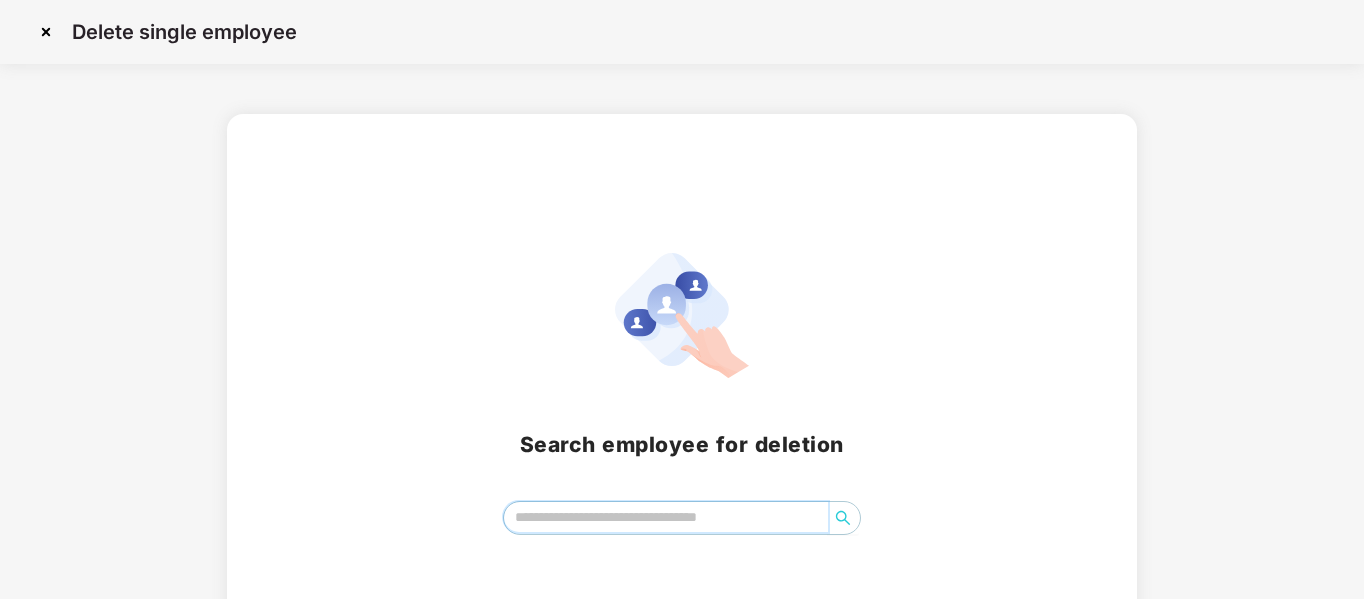 click at bounding box center (666, 517) 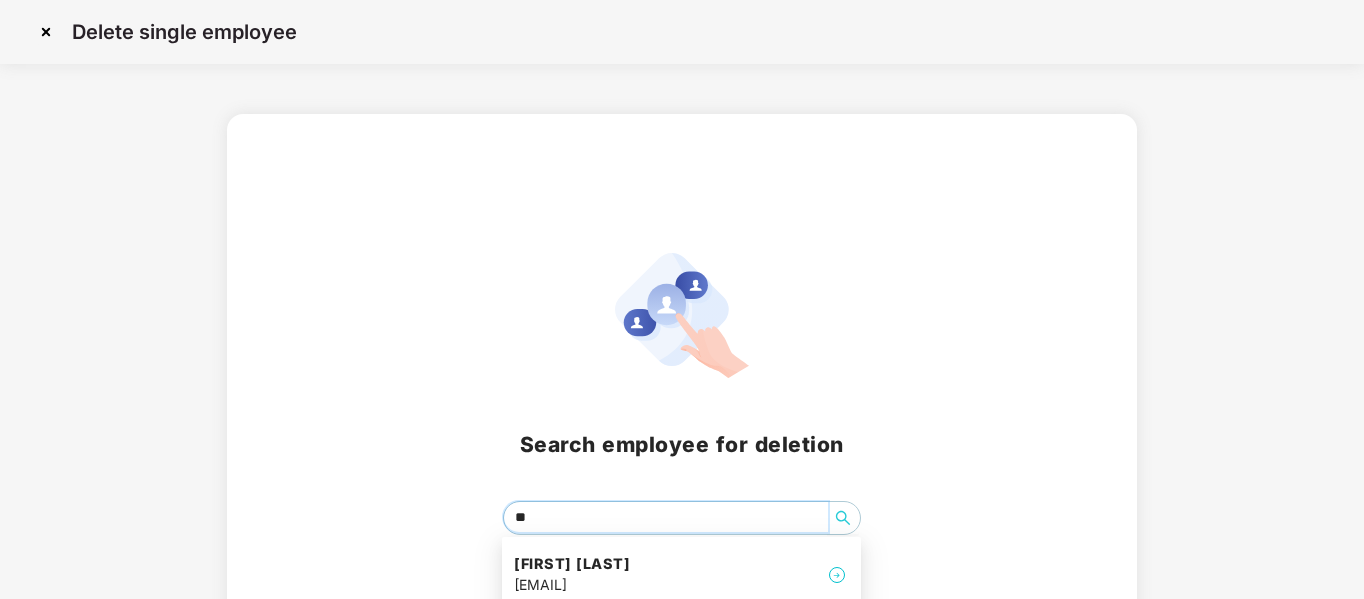 type on "***" 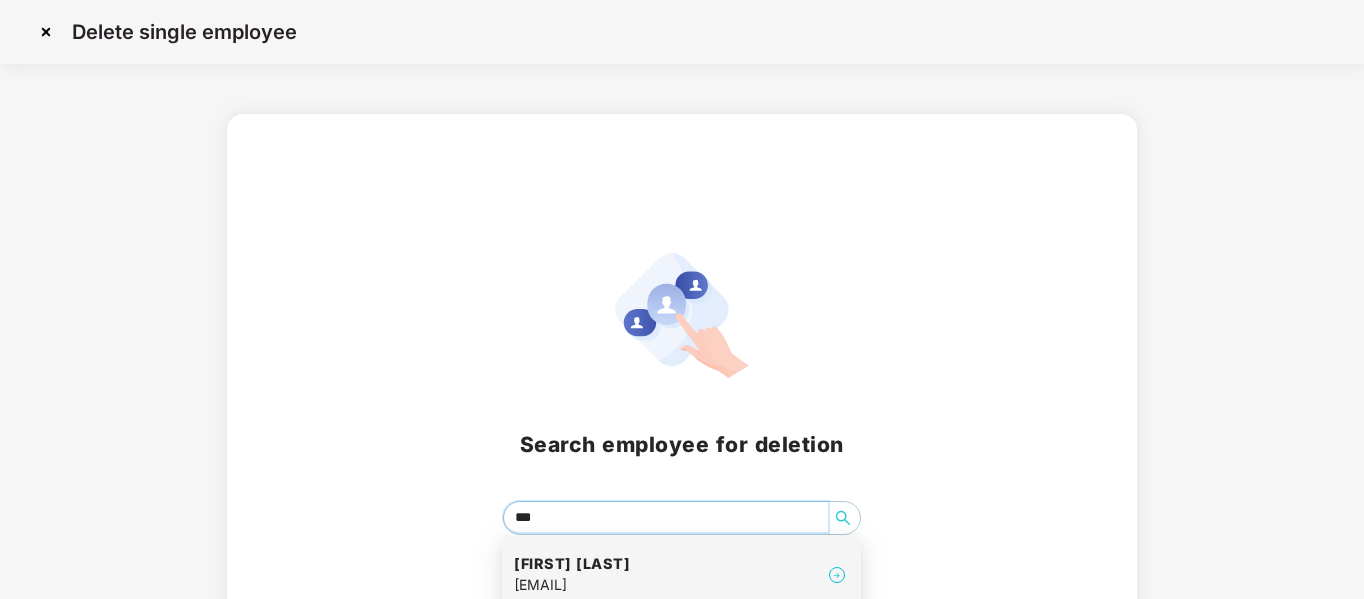 click on "[FIRST] [LAST]" at bounding box center [572, 564] 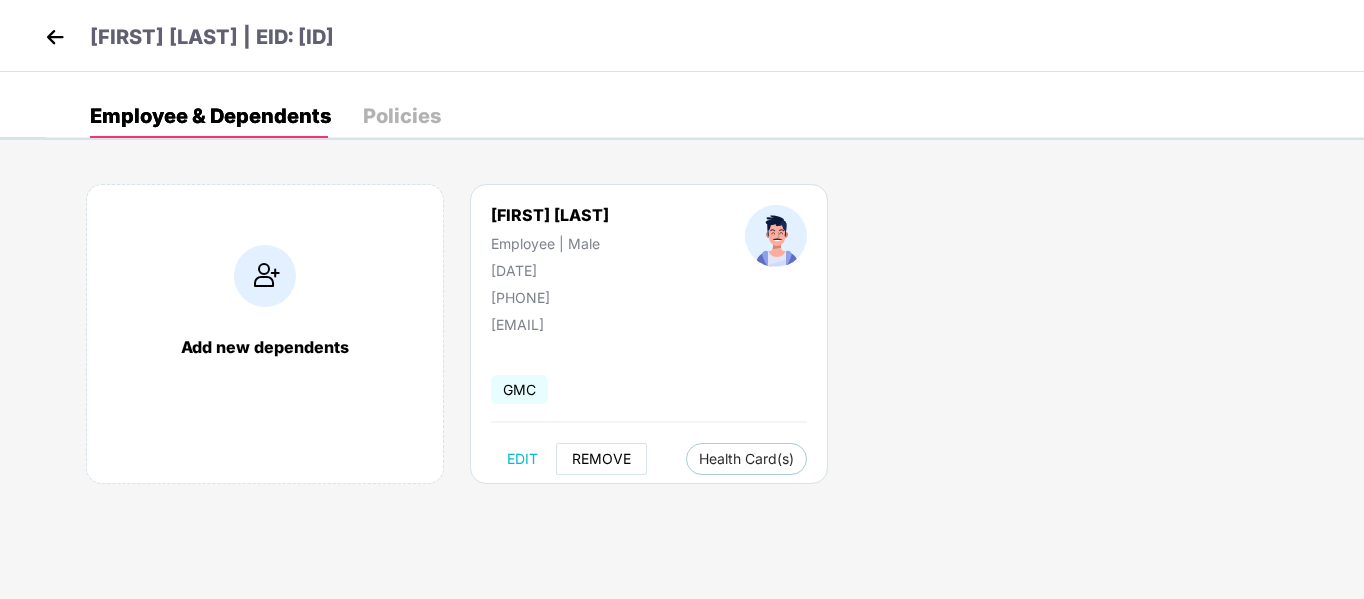 click on "REMOVE" at bounding box center (601, 459) 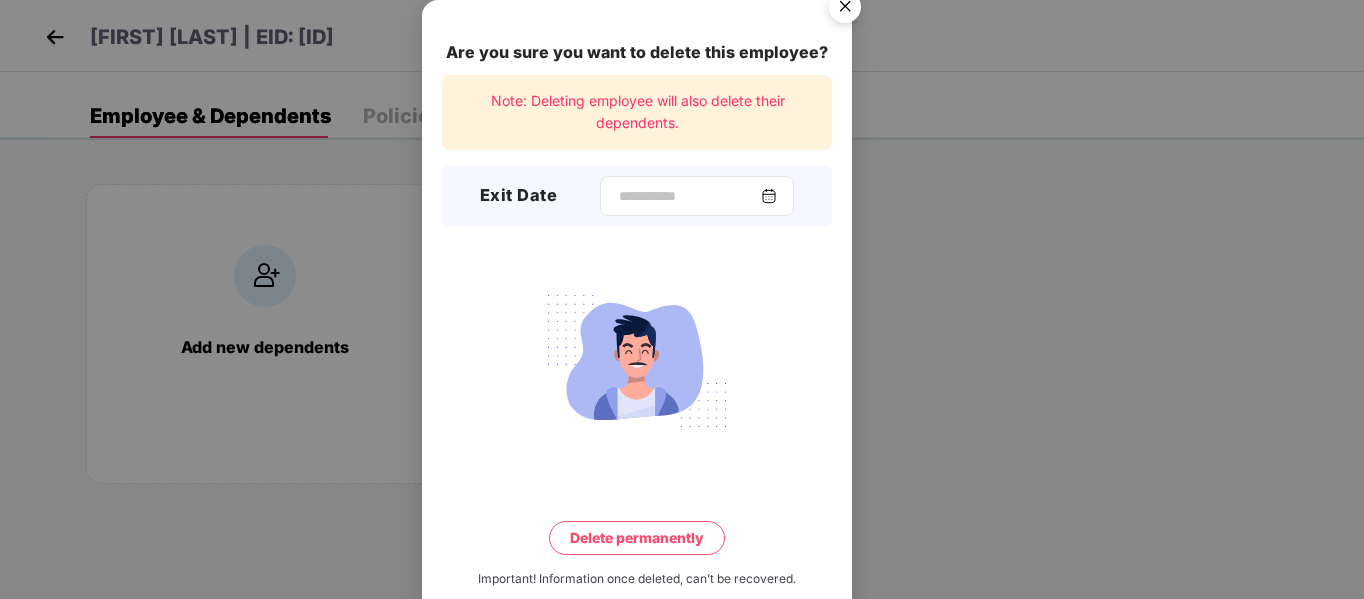 click at bounding box center (769, 196) 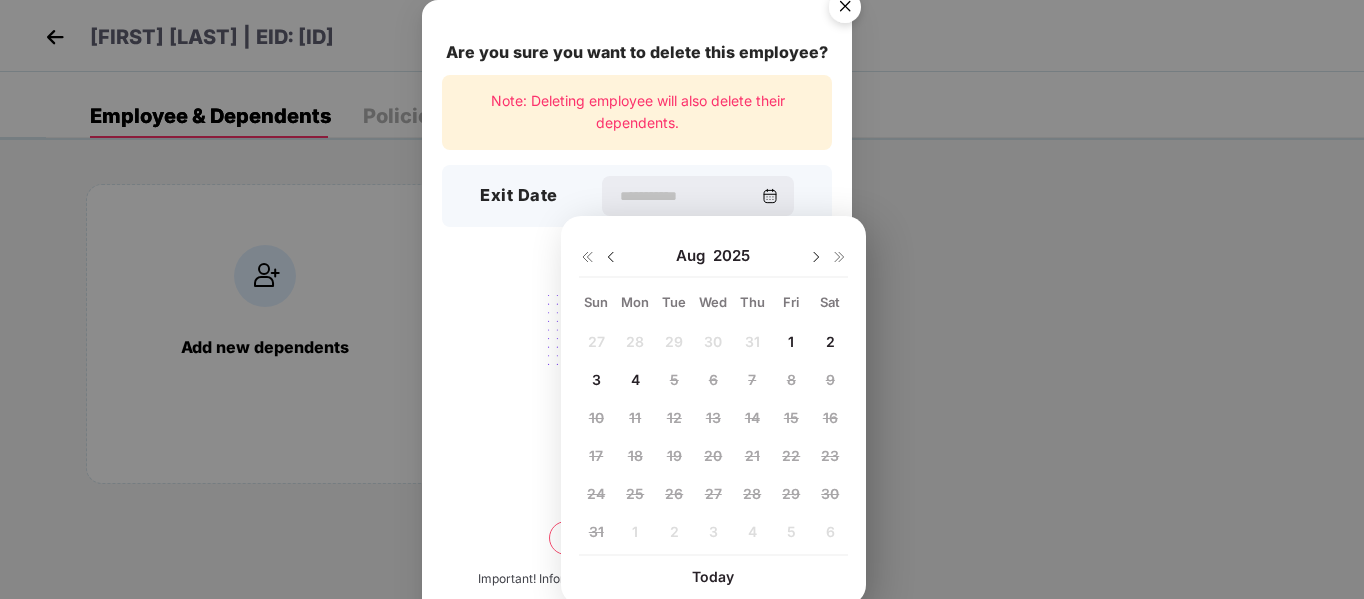 click at bounding box center (611, 257) 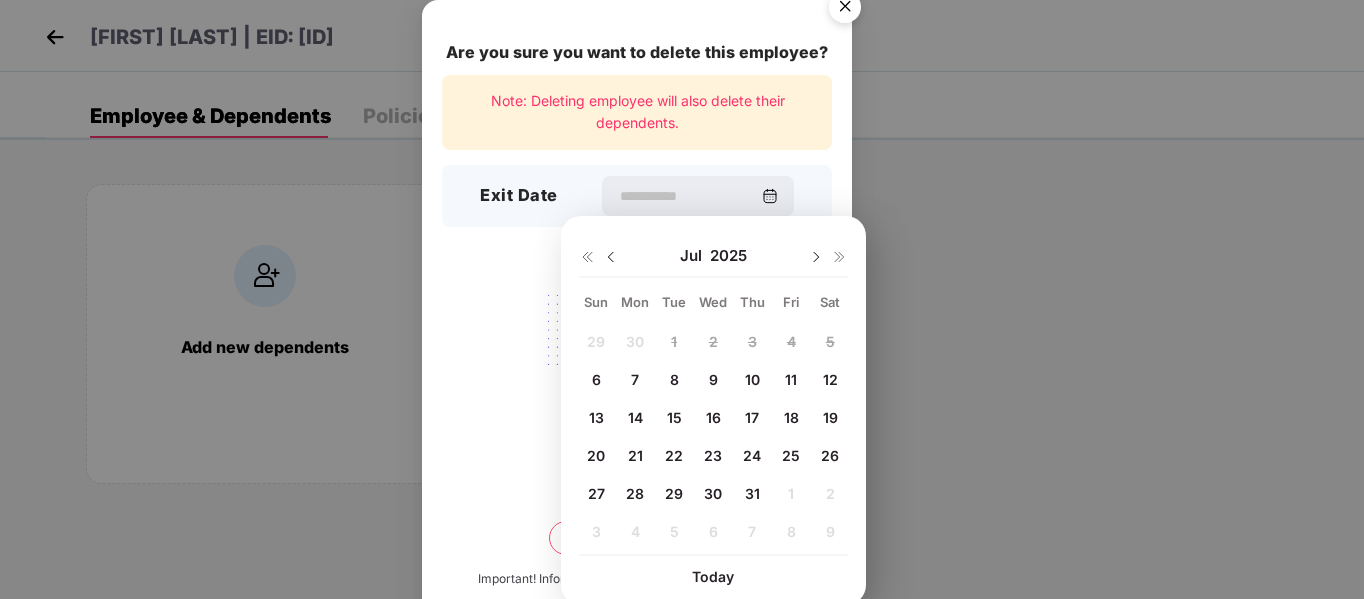 click on "29   30   1   2   3   4   5   6   7   8   9   10   11   12   13   14   15   16   17   18   19   20   21   22   23   24   25   26   27   28   29   30   31   1   2   3   4   5   6   7   8   9" at bounding box center [713, 440] 